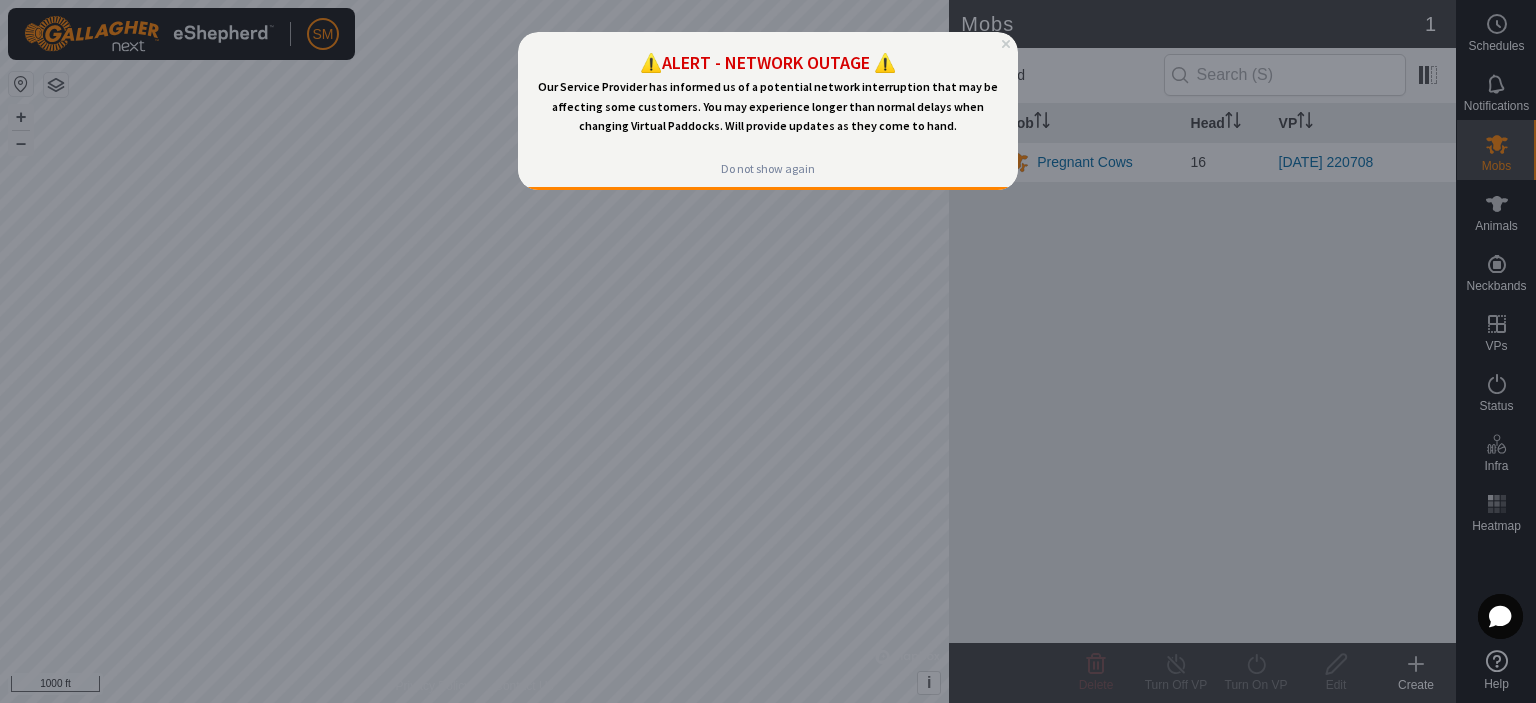 scroll, scrollTop: 0, scrollLeft: 0, axis: both 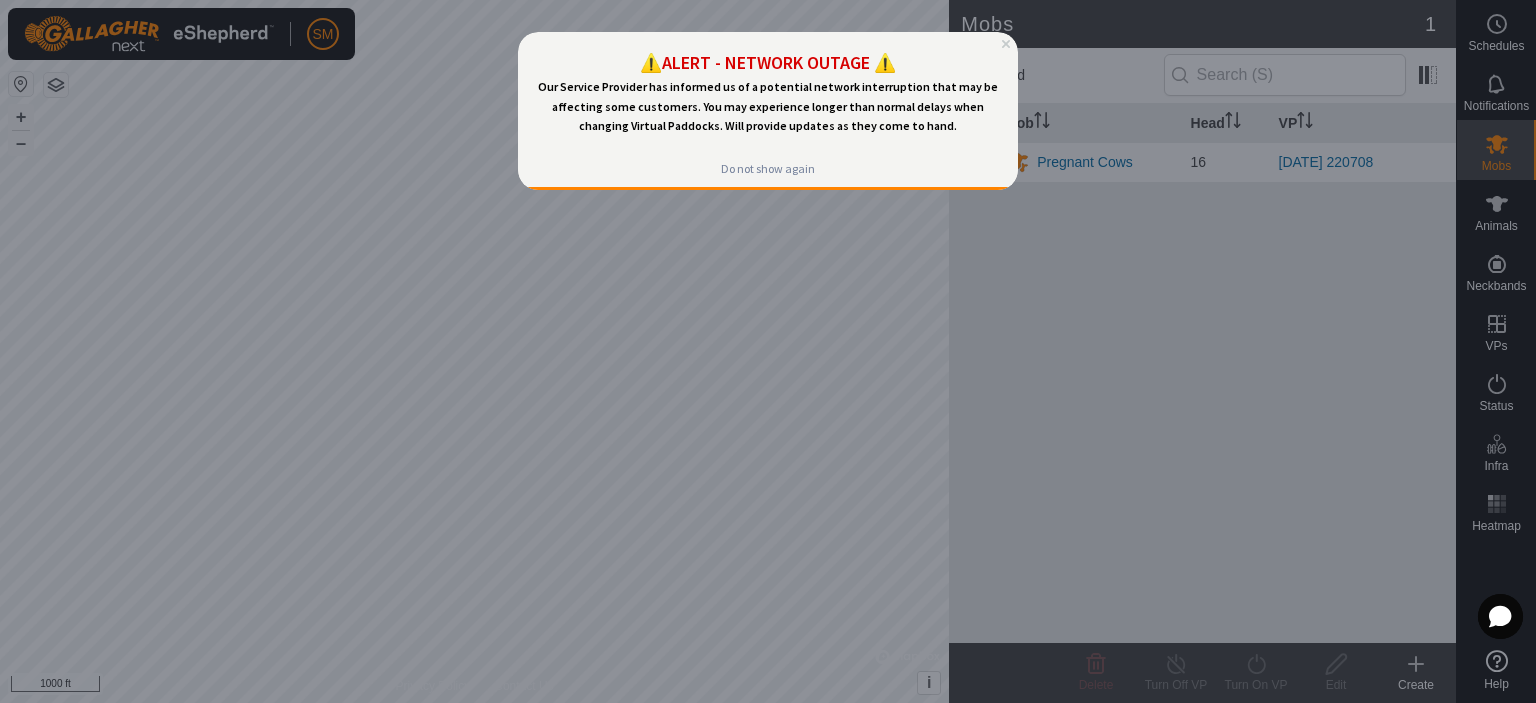 drag, startPoint x: 623, startPoint y: 271, endPoint x: 650, endPoint y: 335, distance: 69.46222 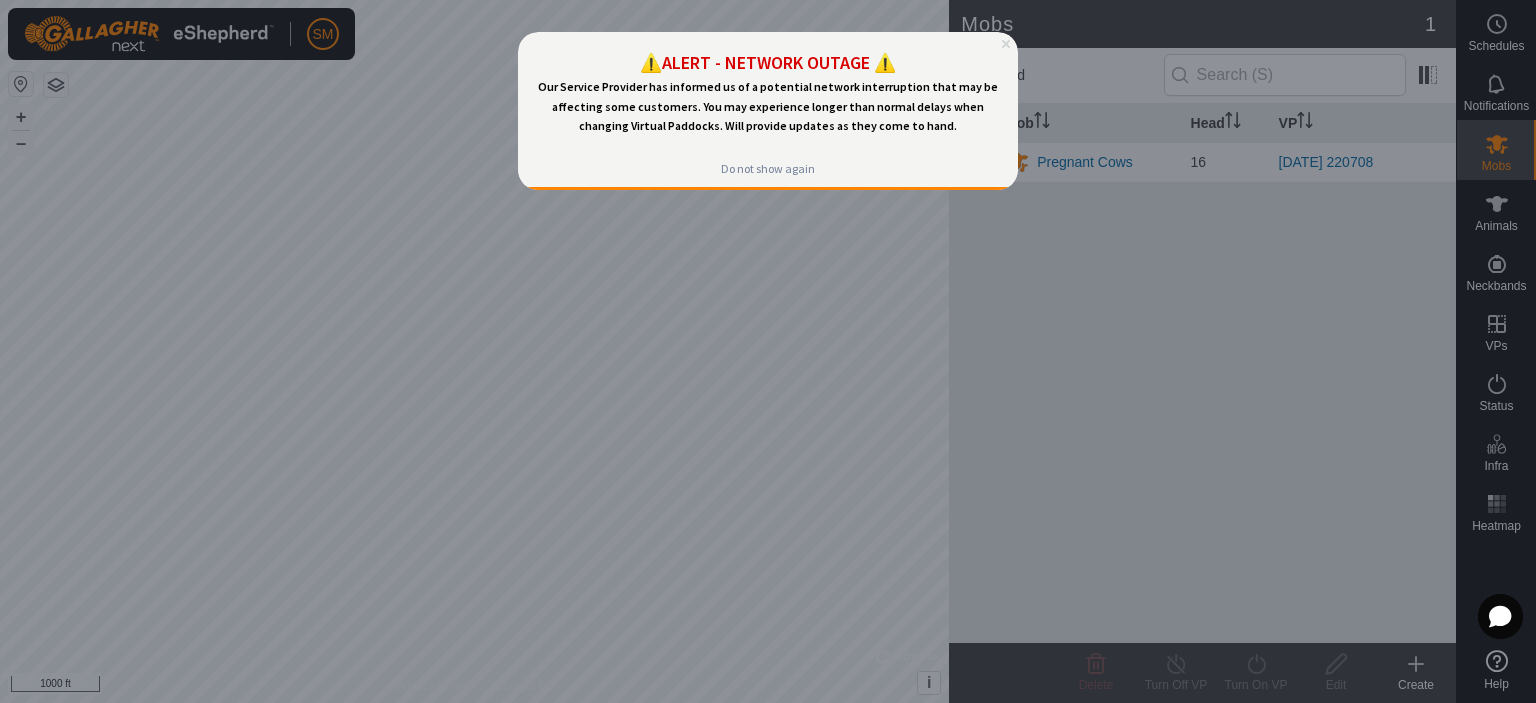 click 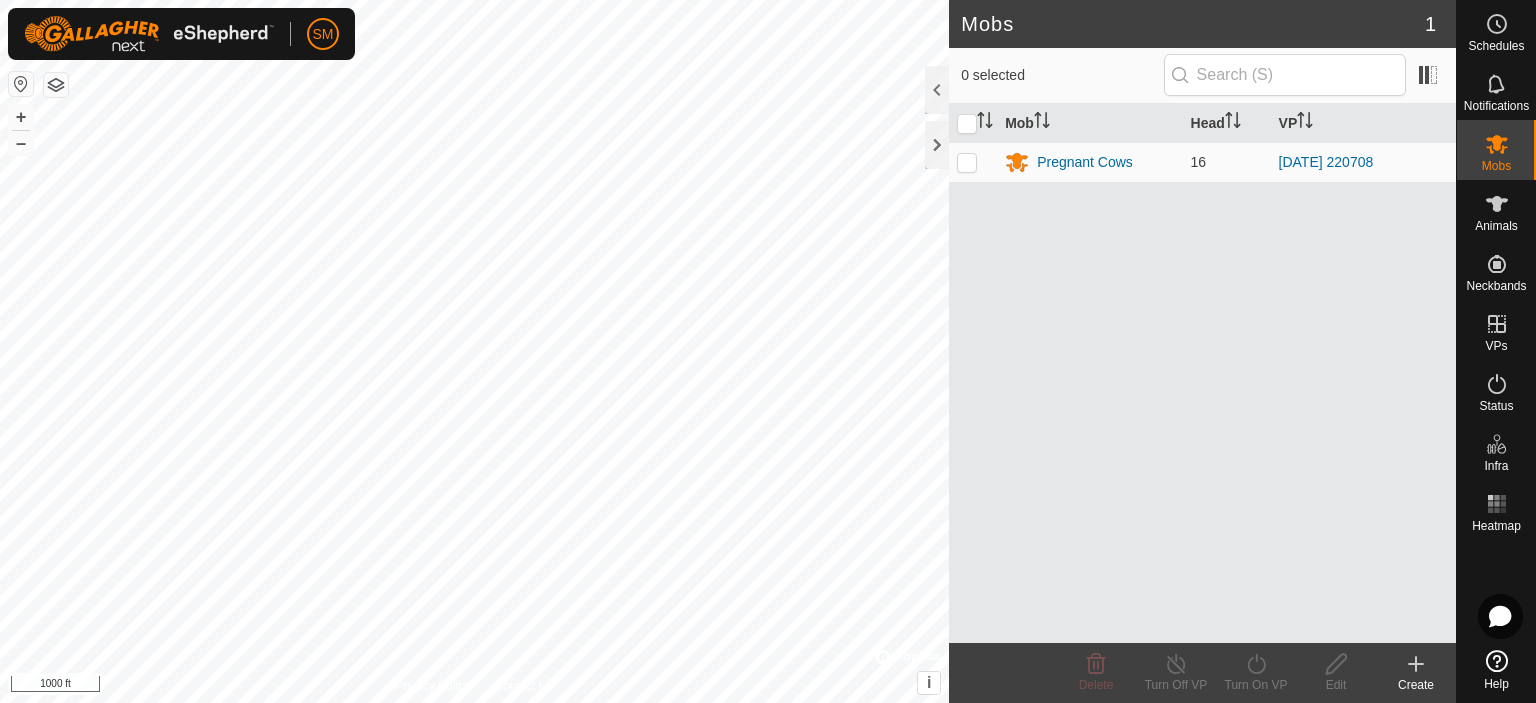 click on "SM Schedules Notifications Mobs Animals Neckbands VPs Status Infra Heatmap Help Mobs 1  0 selected   Mob   Head   VP  Pregnant Cows 16 [DATE] 220708 Delete  Turn Off VP   Turn On VP   Edit   Create  Privacy Policy Contact Us + – ⇧ i ©  Mapbox , ©  OpenStreetMap ,  Improve this map 1000 ft" at bounding box center [768, 351] 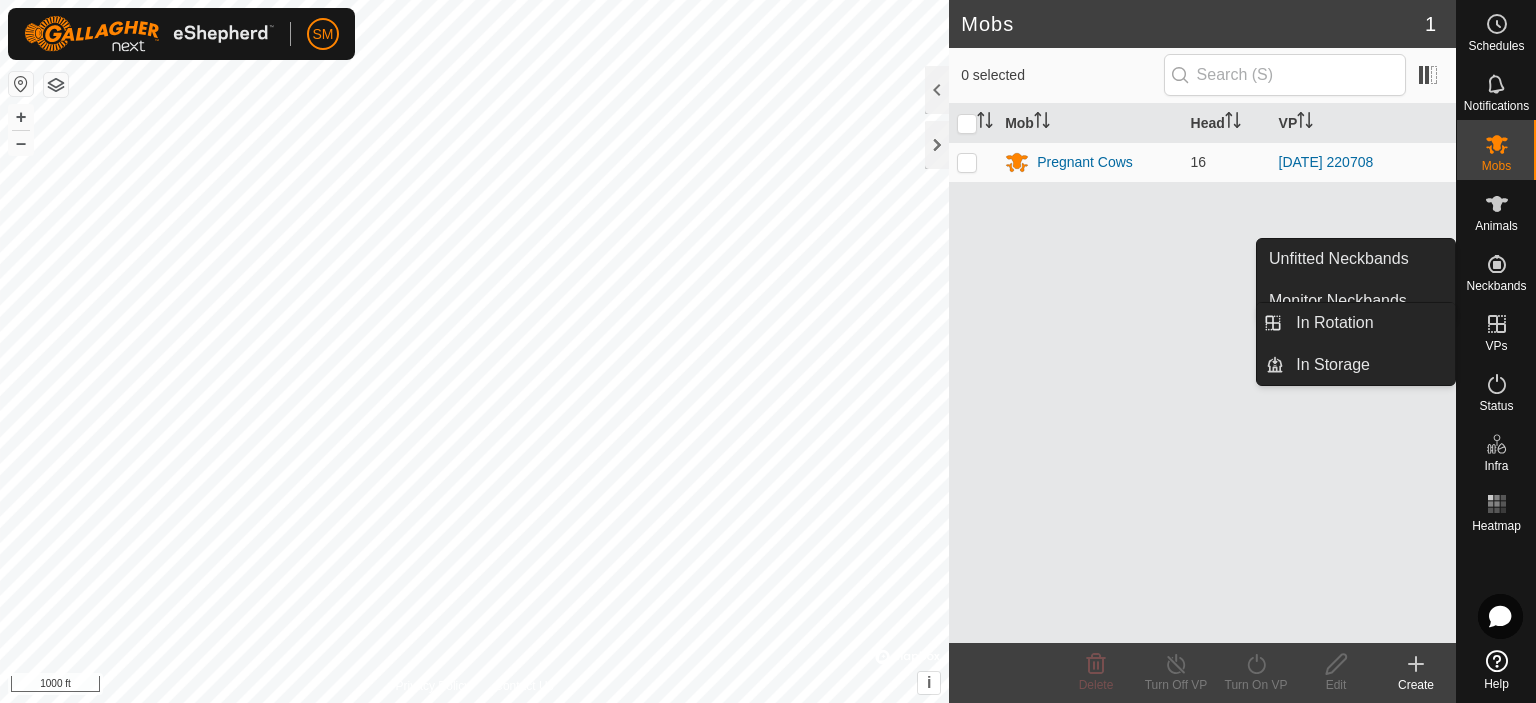 click 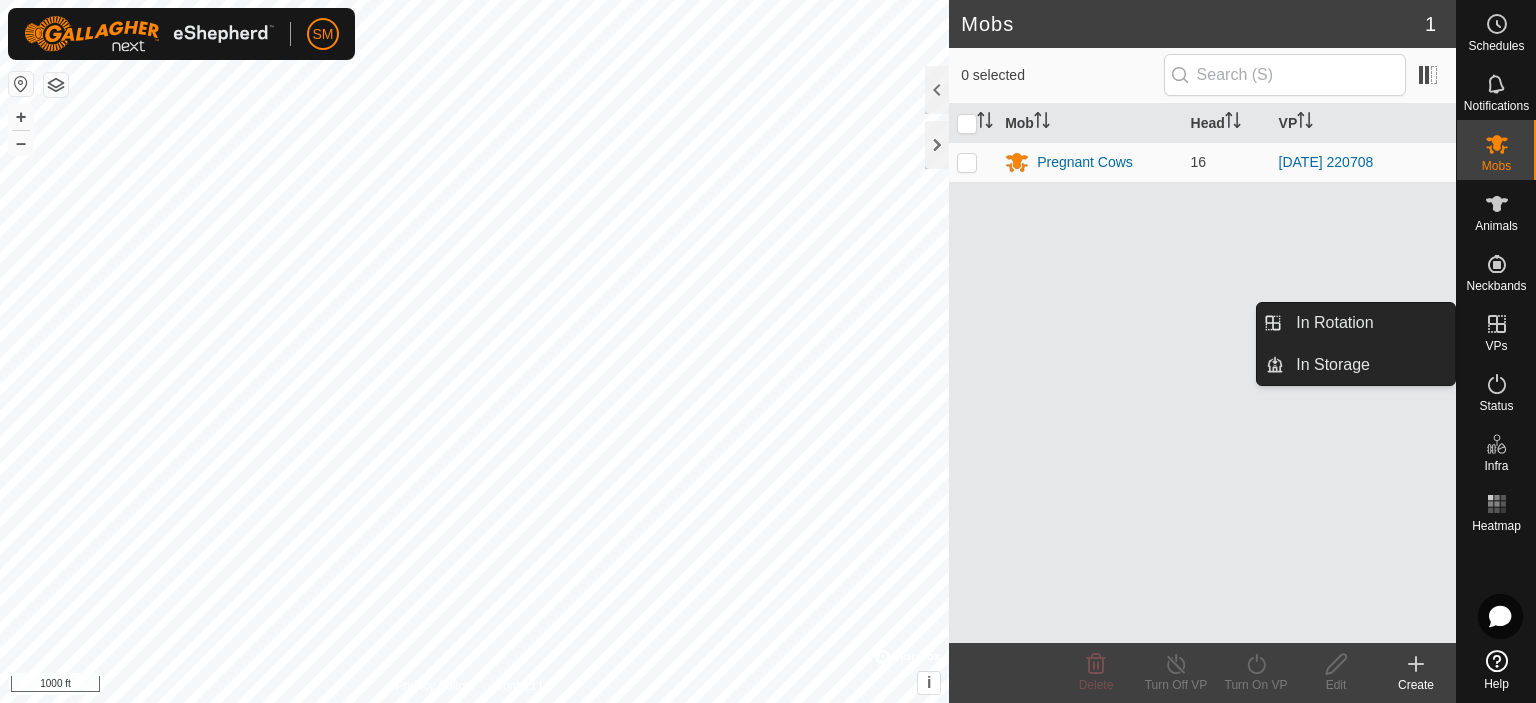 click 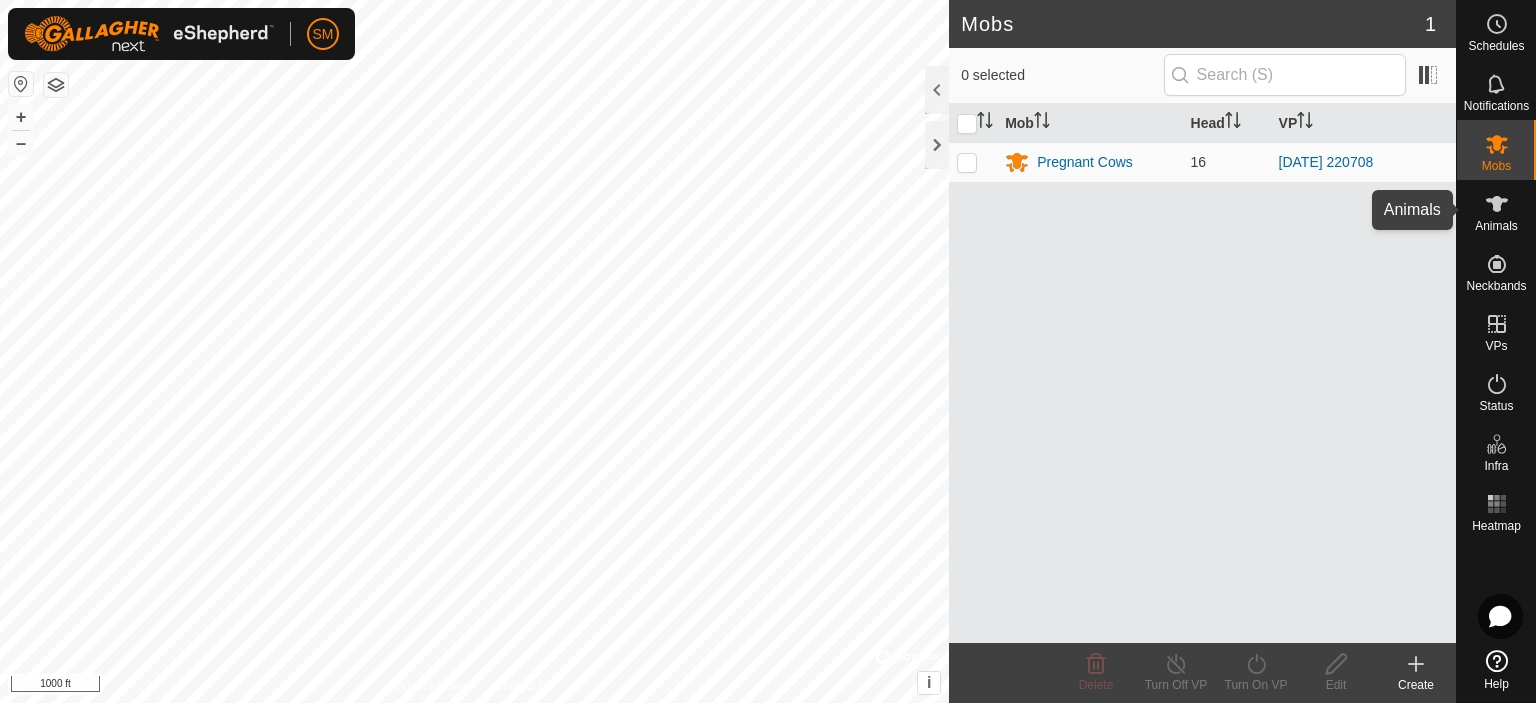 click on "Animals" at bounding box center (1496, 226) 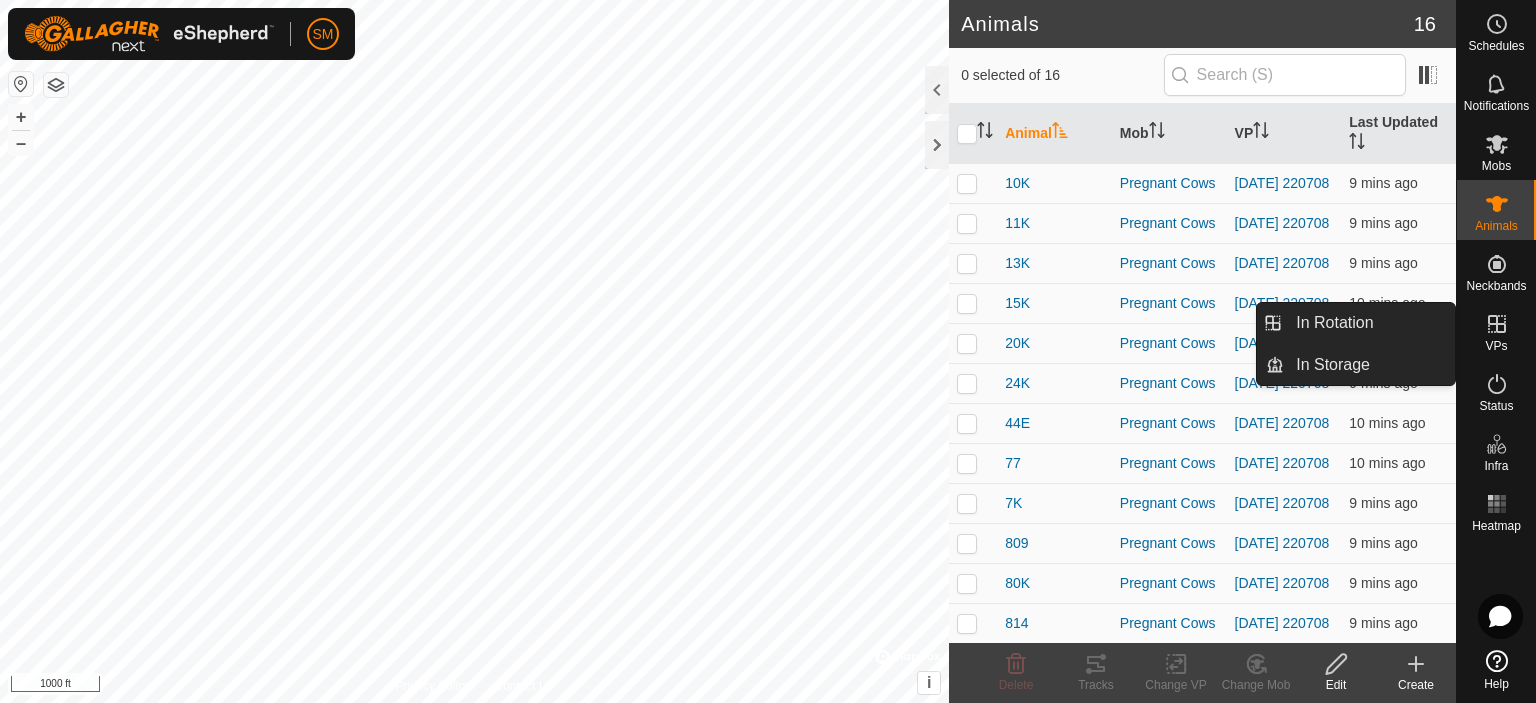 click 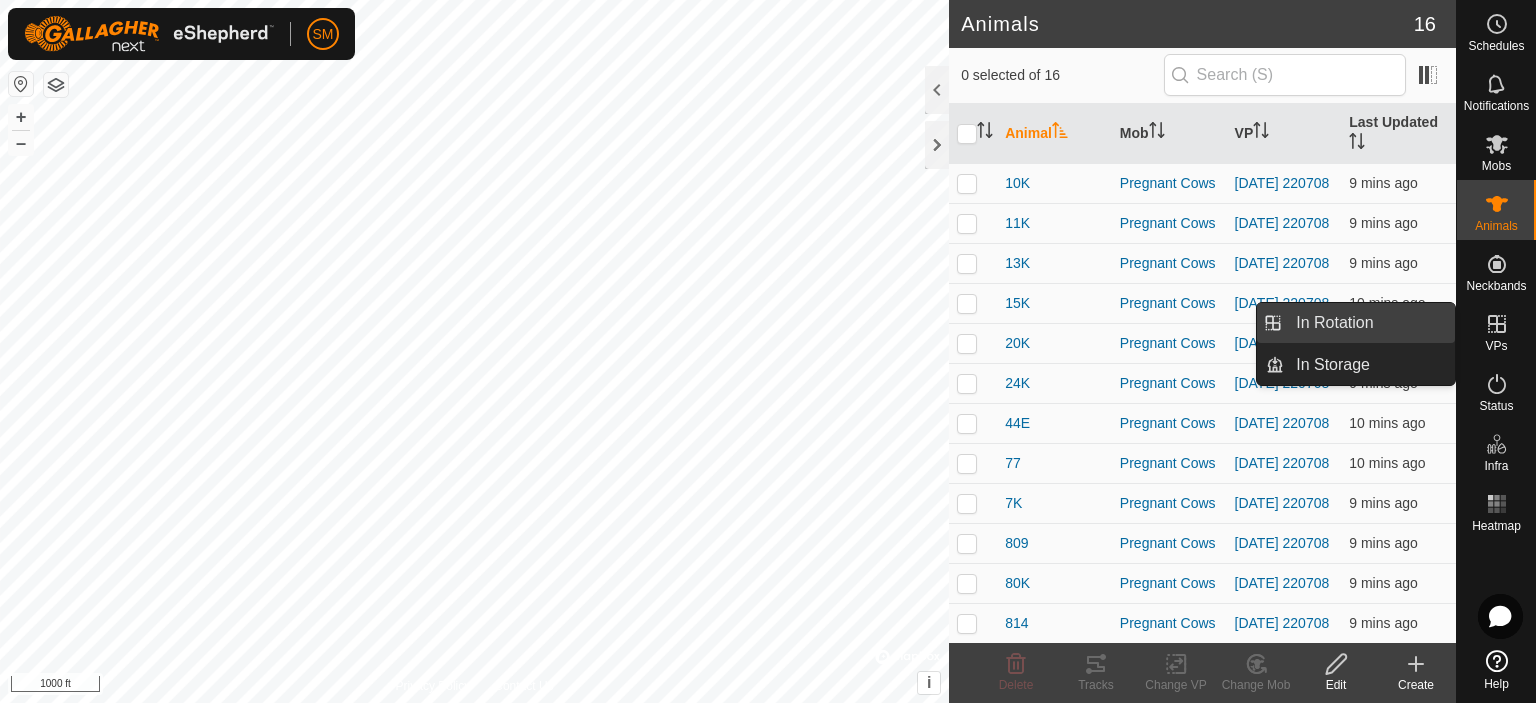 click on "In Rotation" at bounding box center (1369, 323) 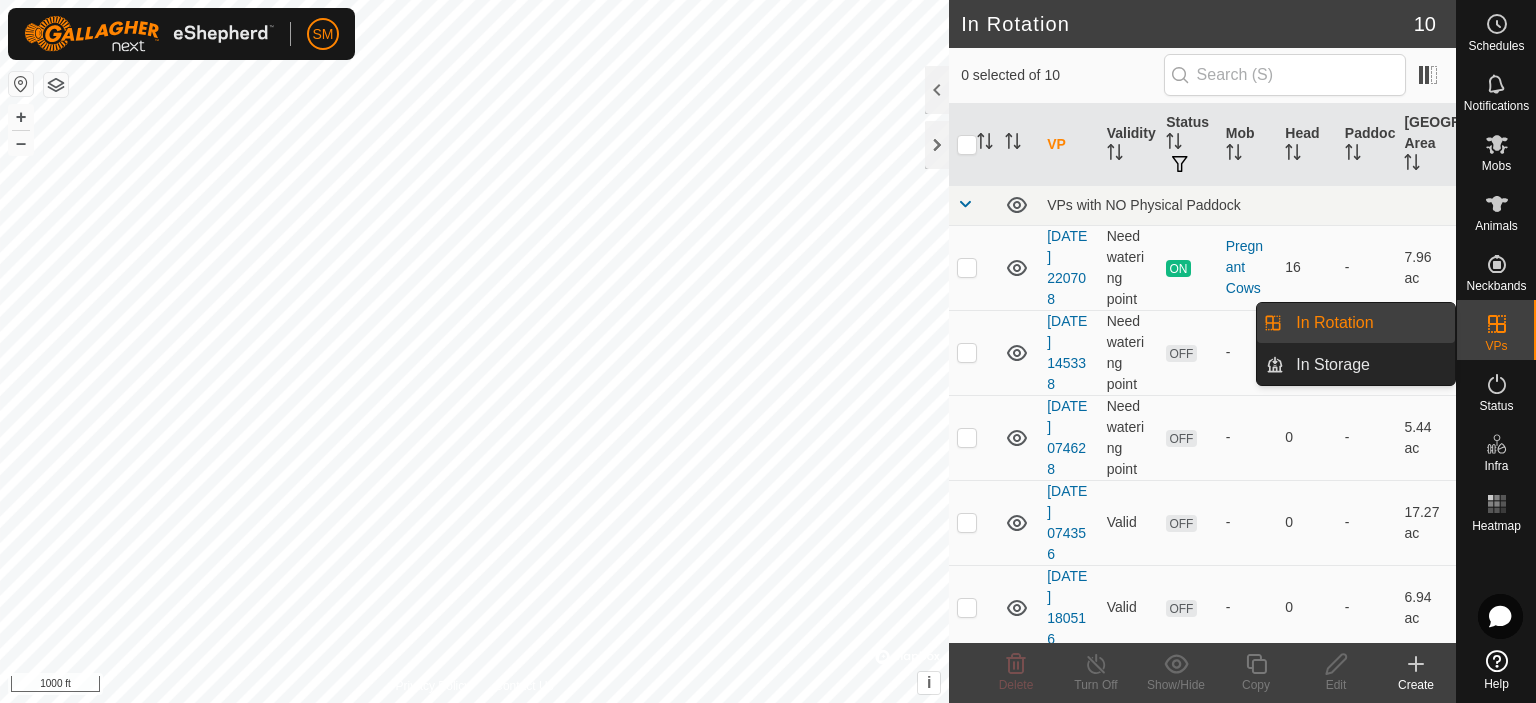 click 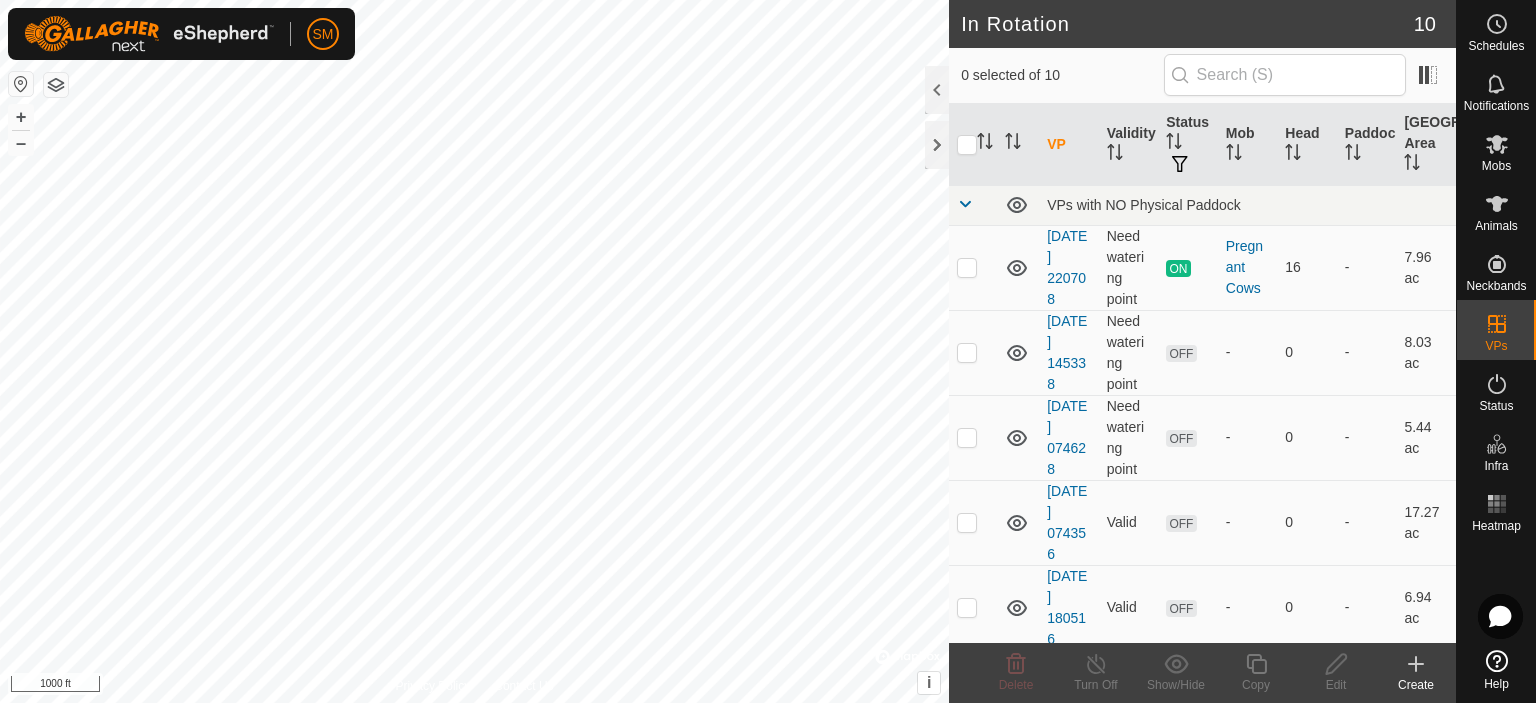 click 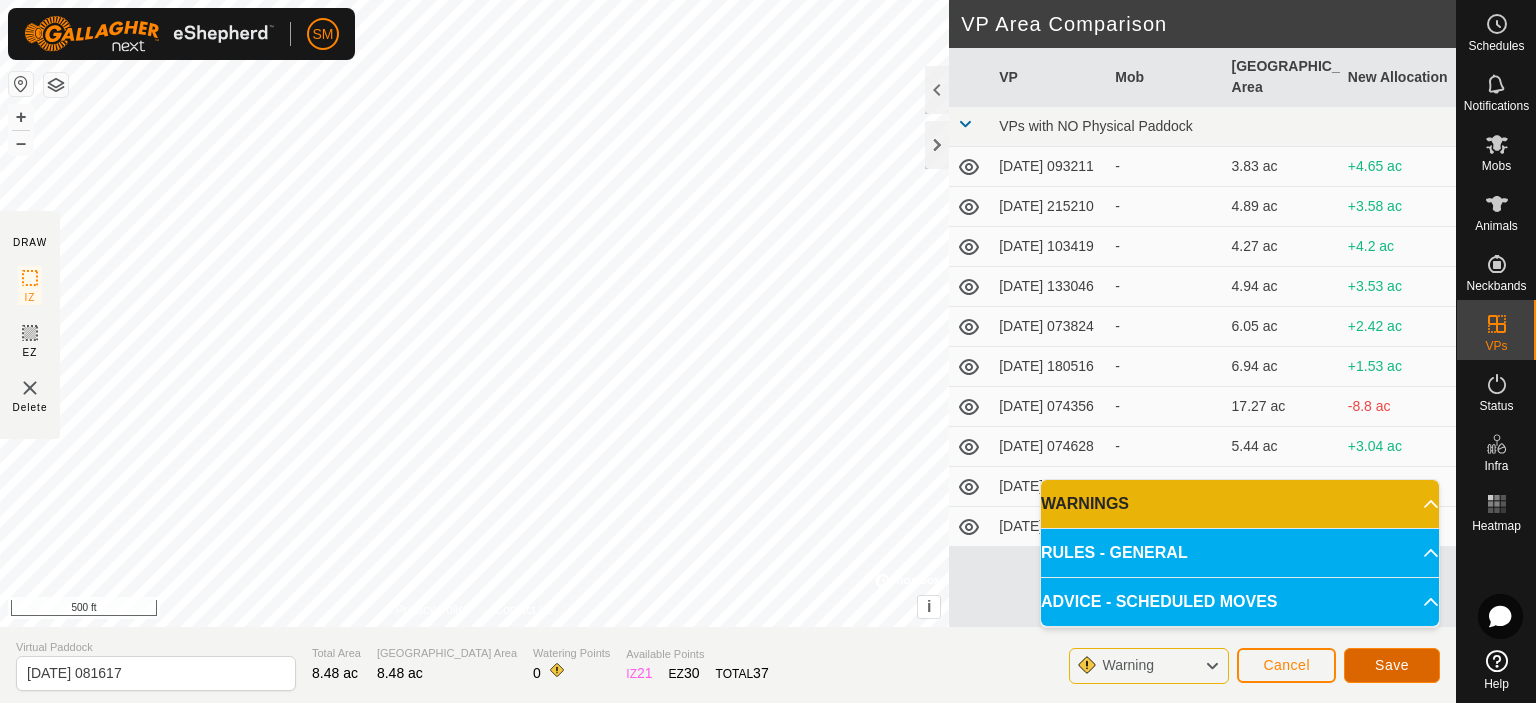 click on "Save" 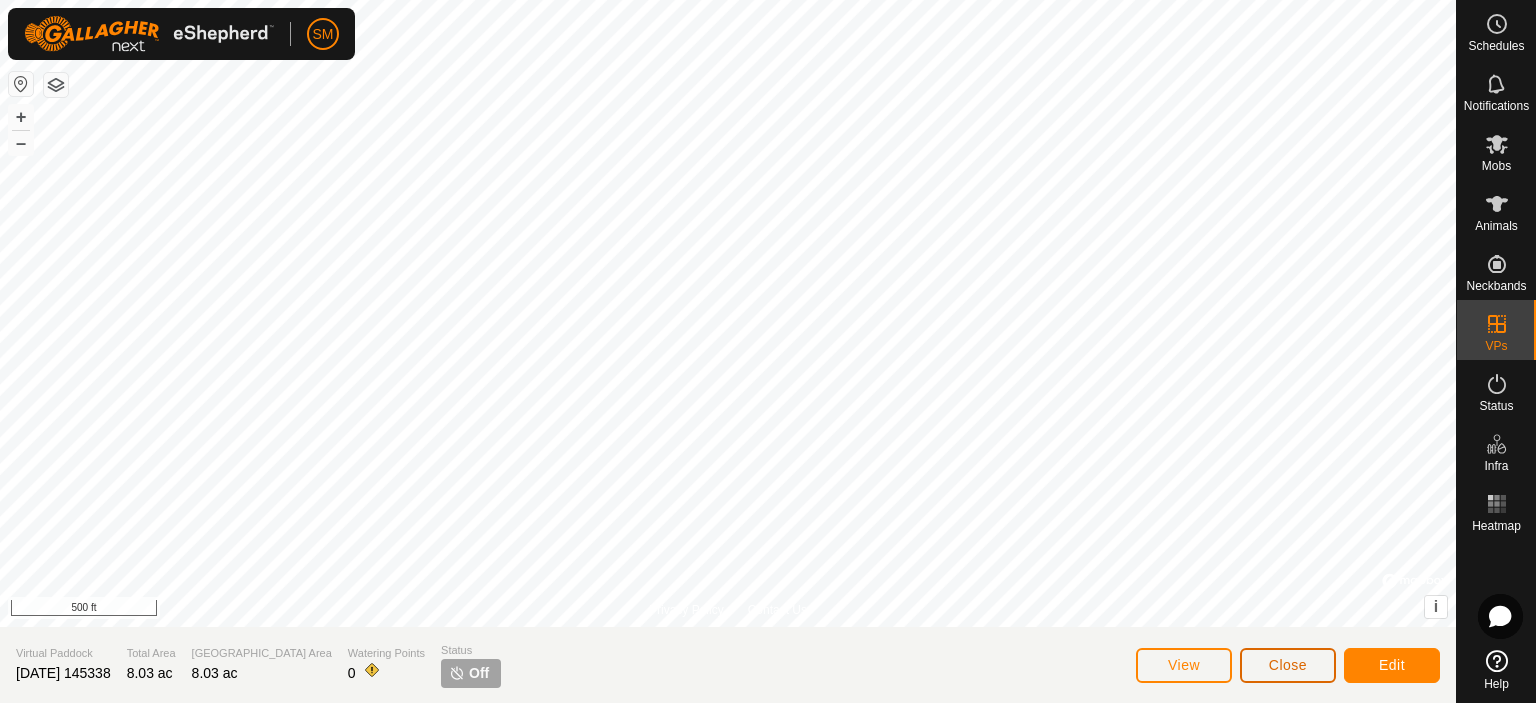 click on "Close" 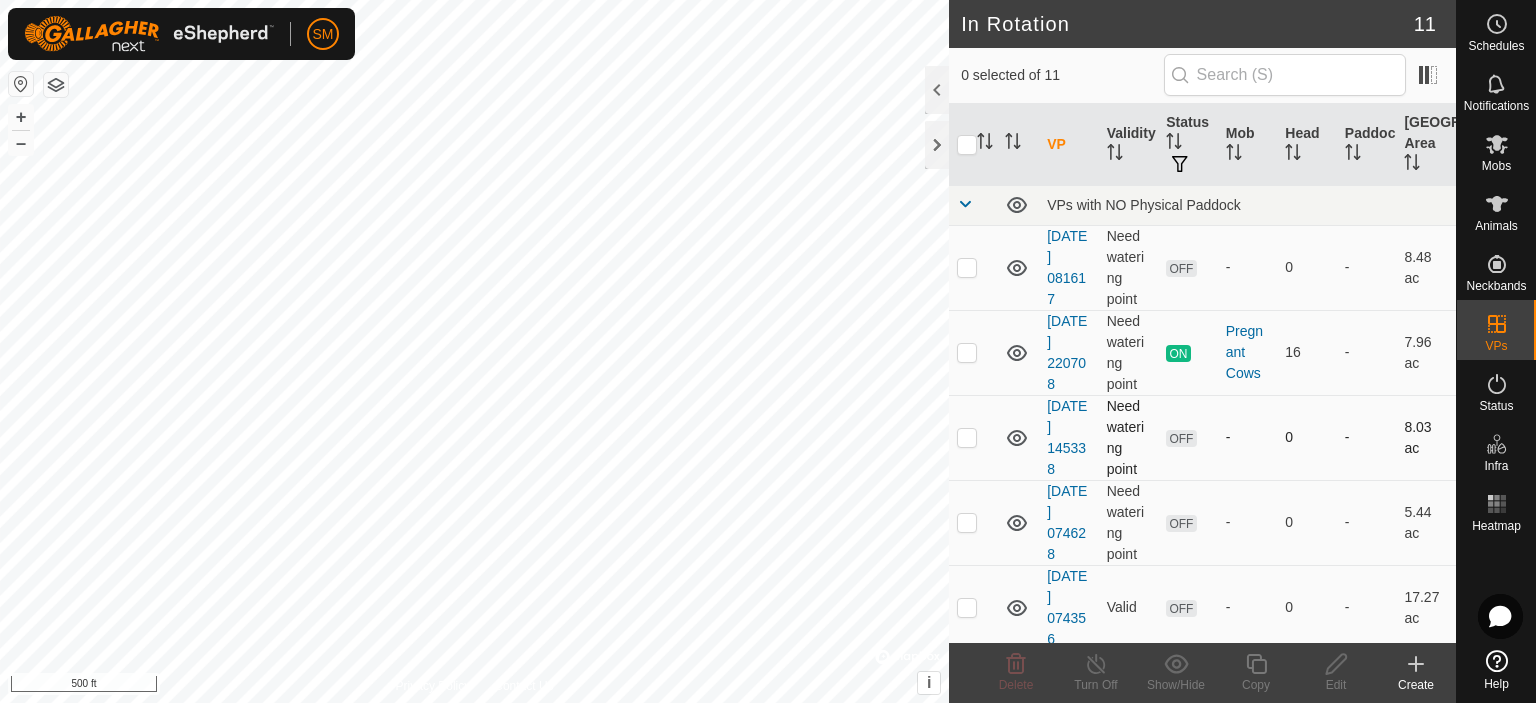 scroll, scrollTop: 514, scrollLeft: 0, axis: vertical 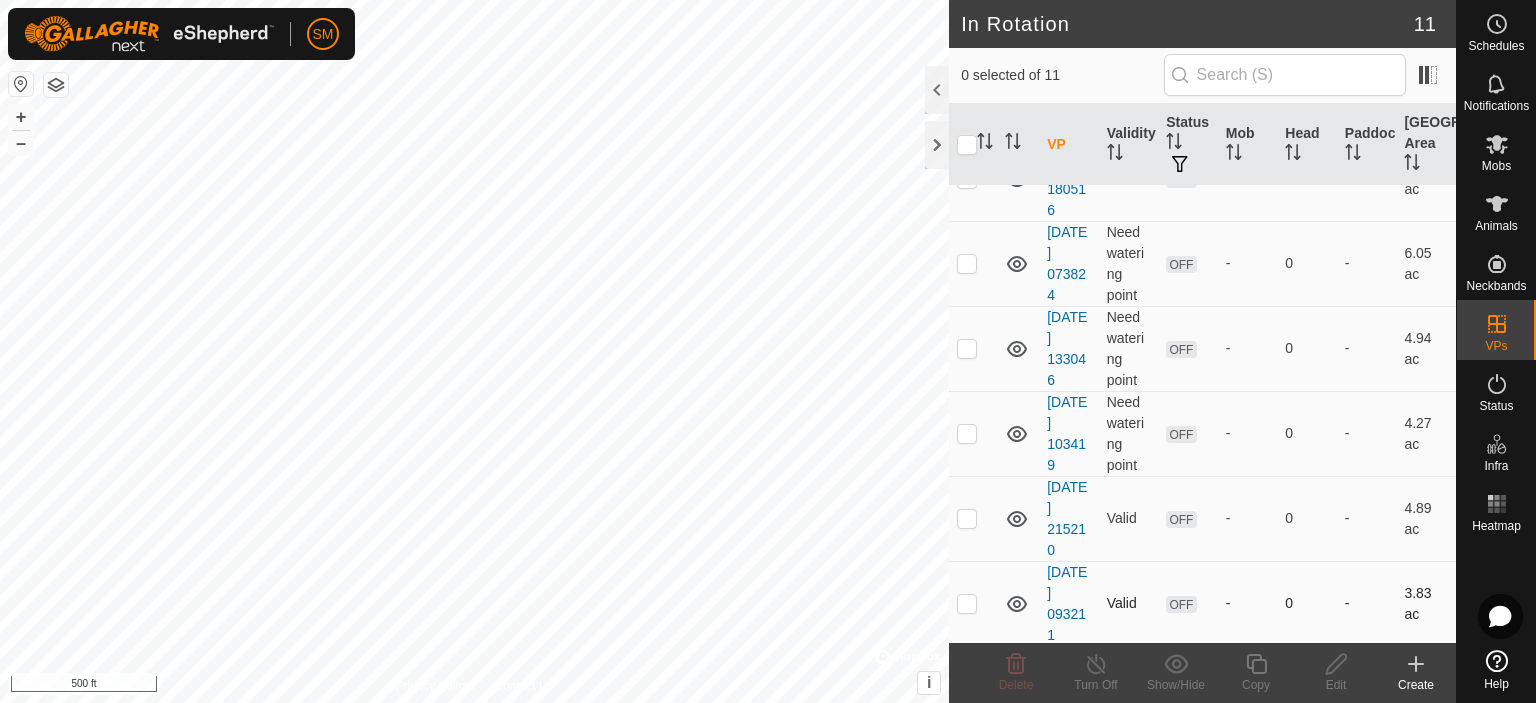 click at bounding box center [967, 603] 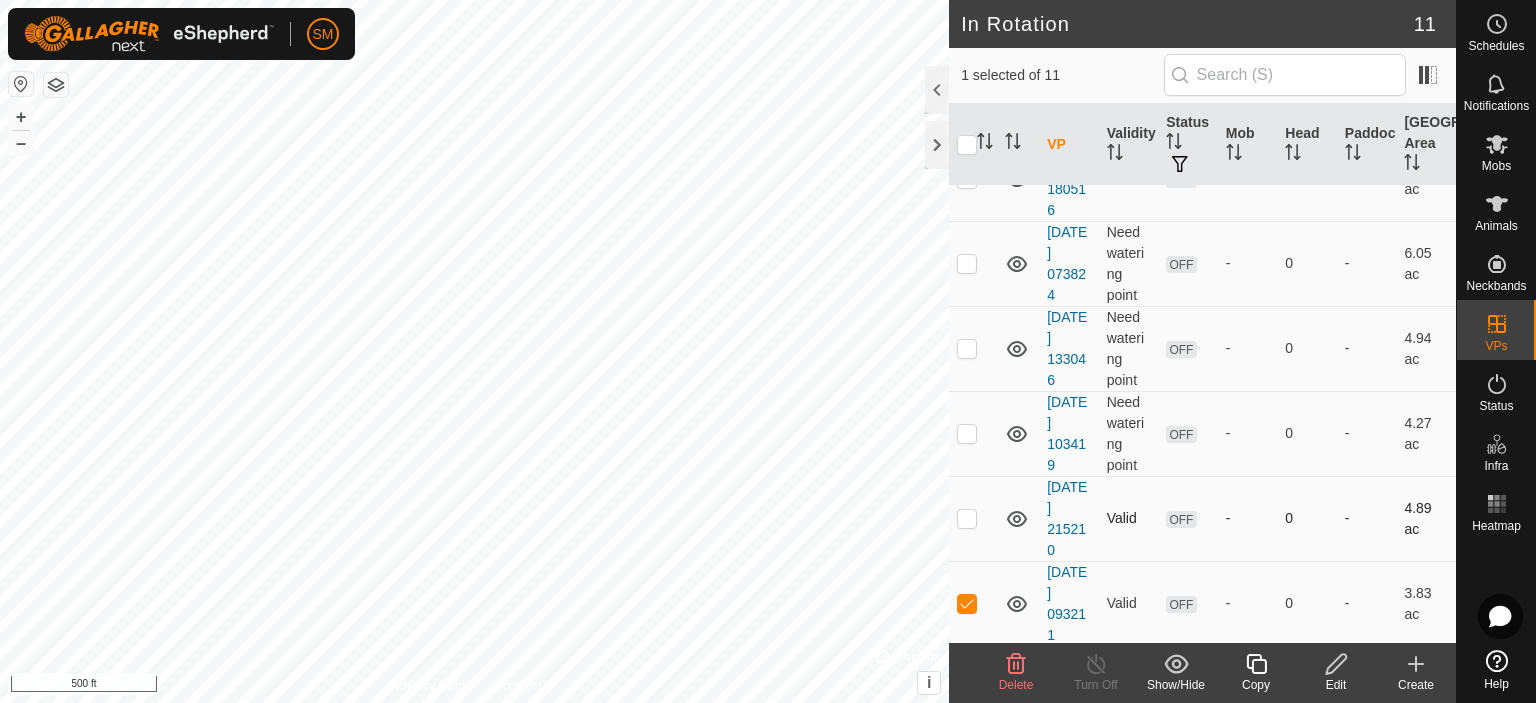 click at bounding box center [967, 518] 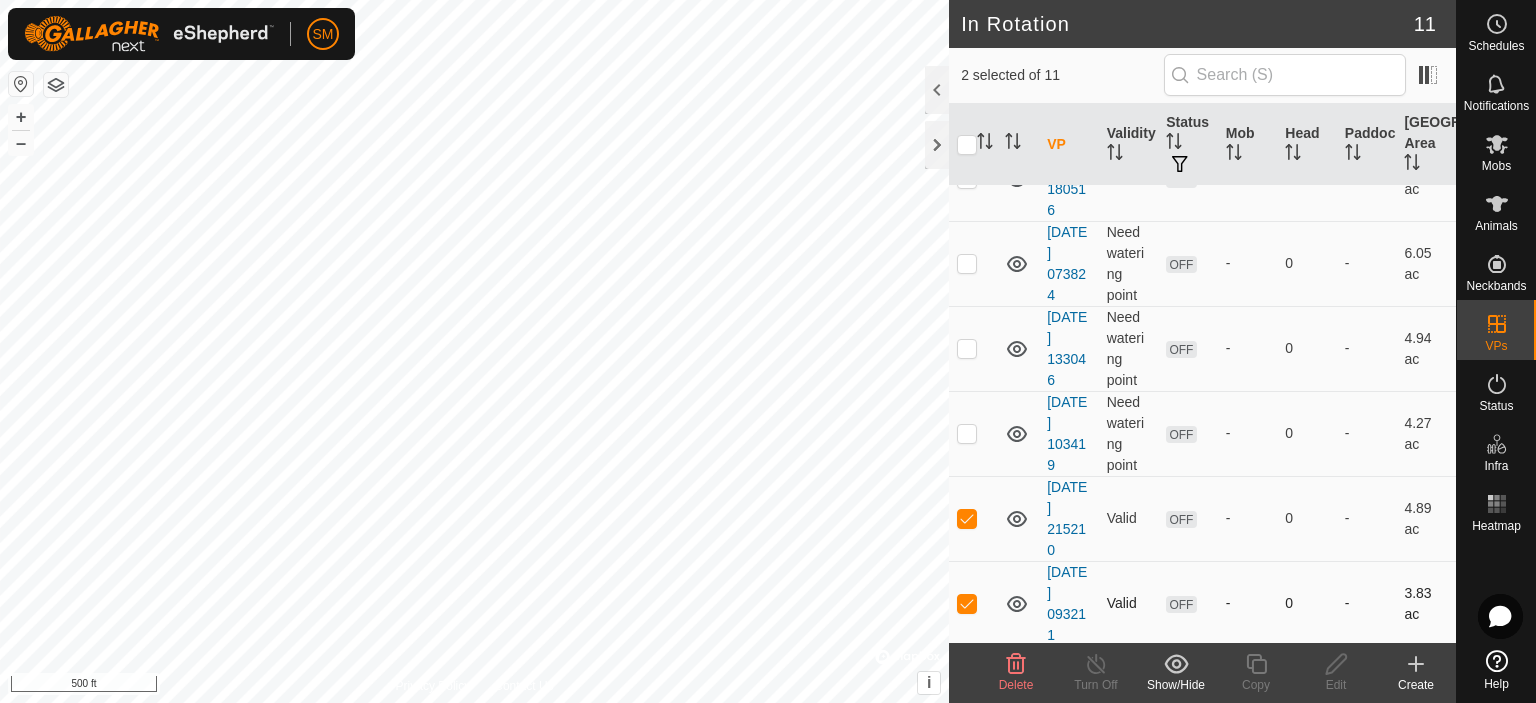 click at bounding box center [967, 603] 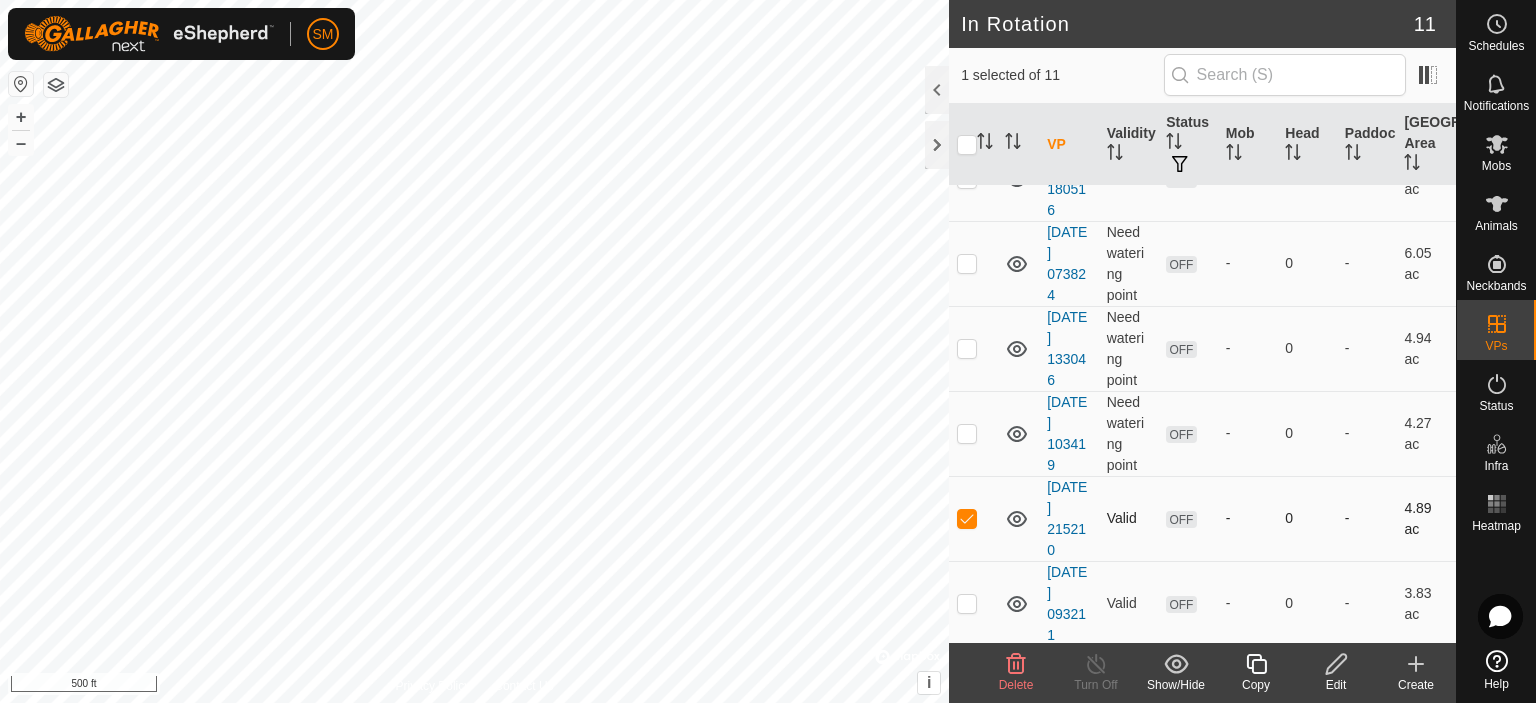 click at bounding box center (967, 518) 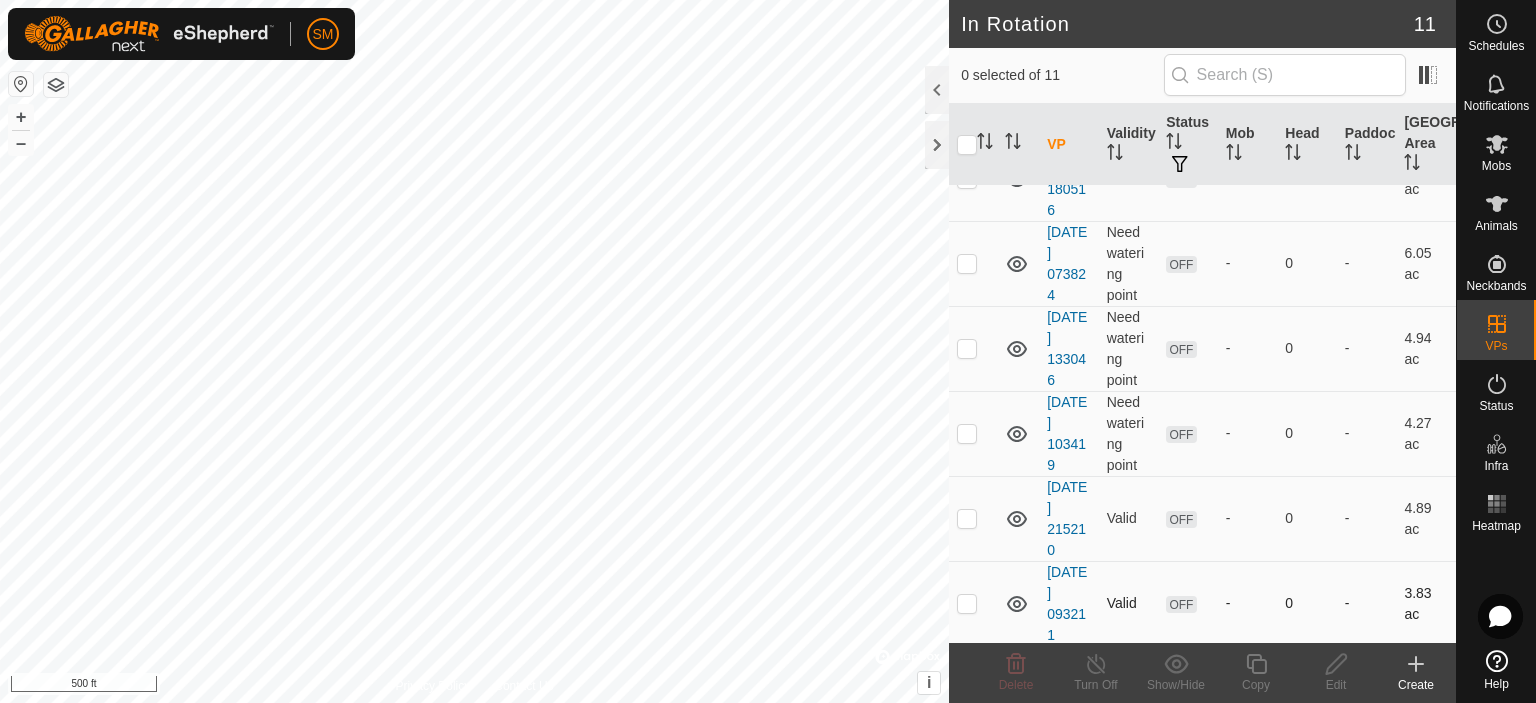 click at bounding box center [967, 603] 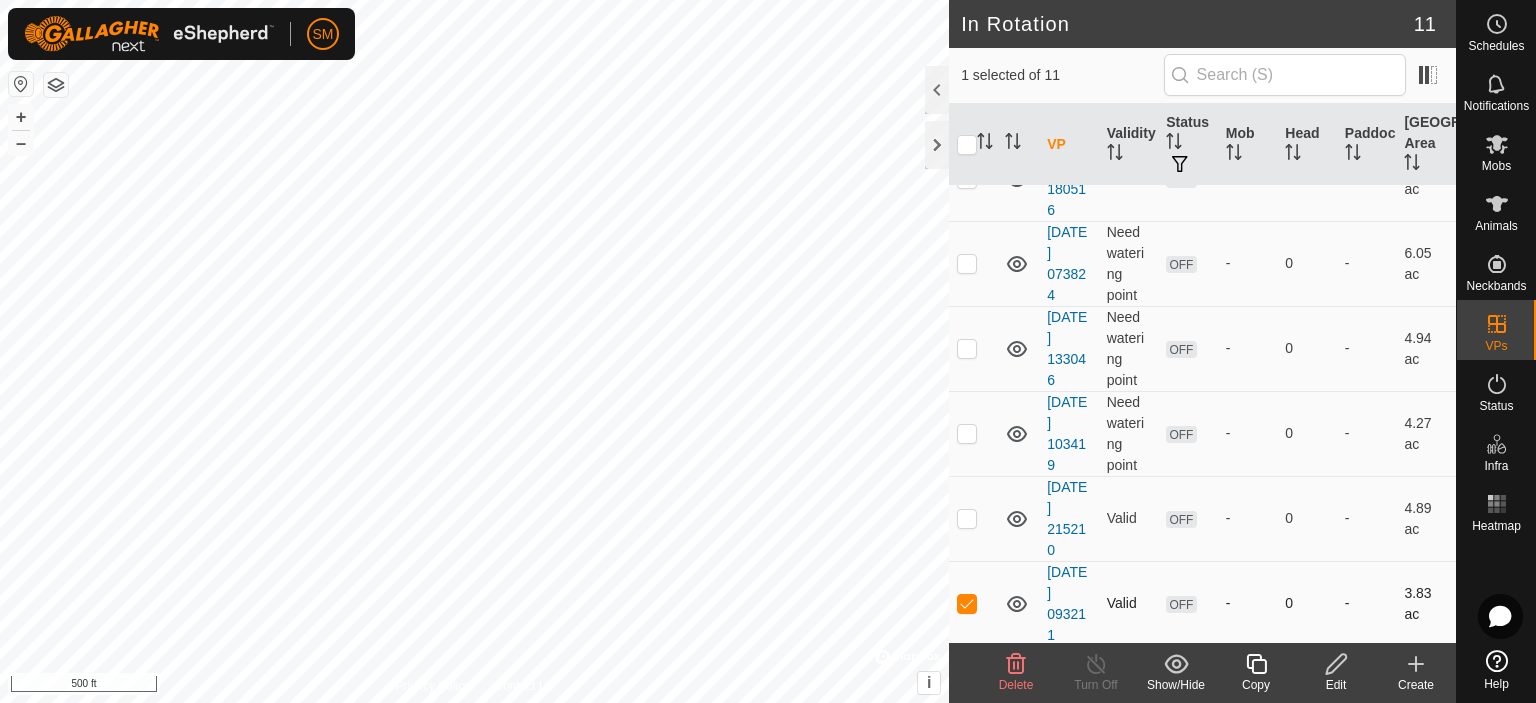 click at bounding box center [967, 603] 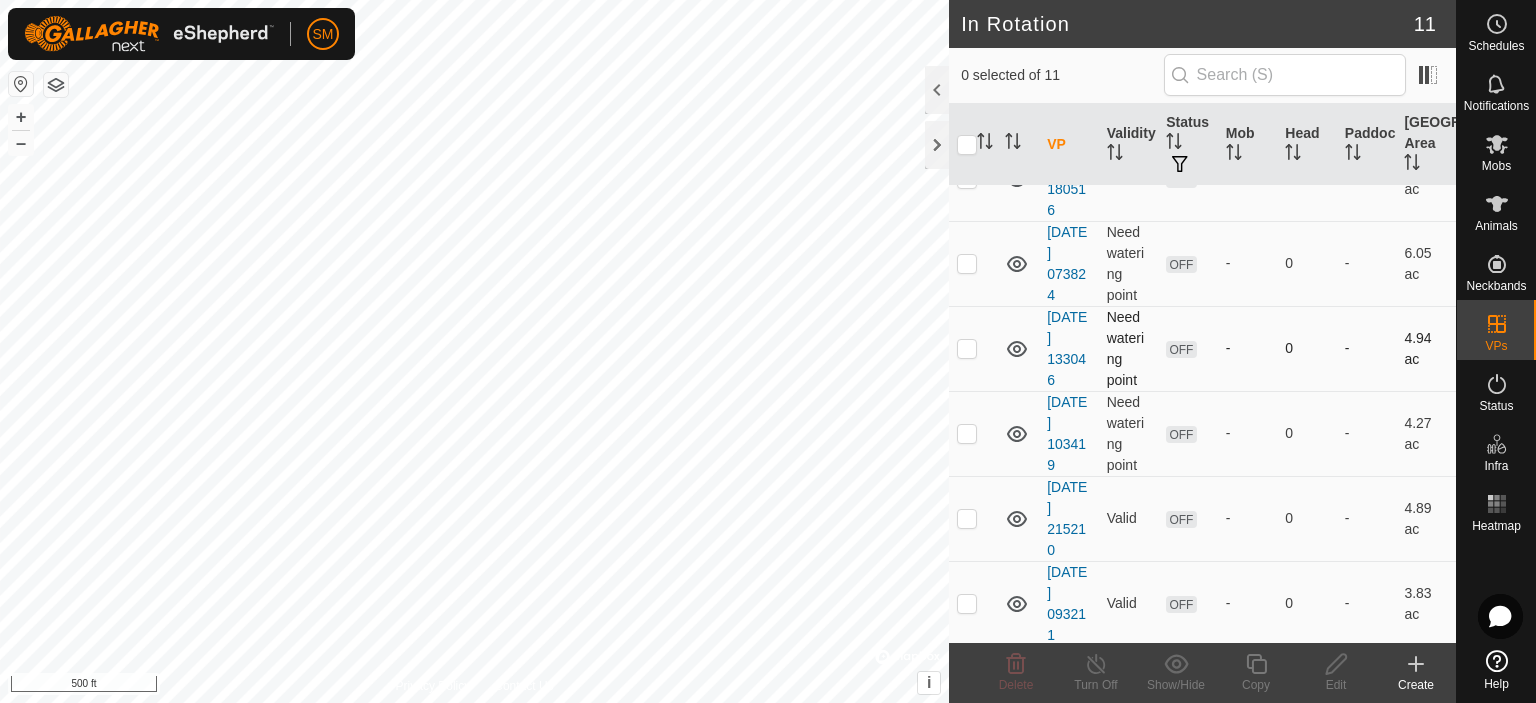 click at bounding box center (967, 348) 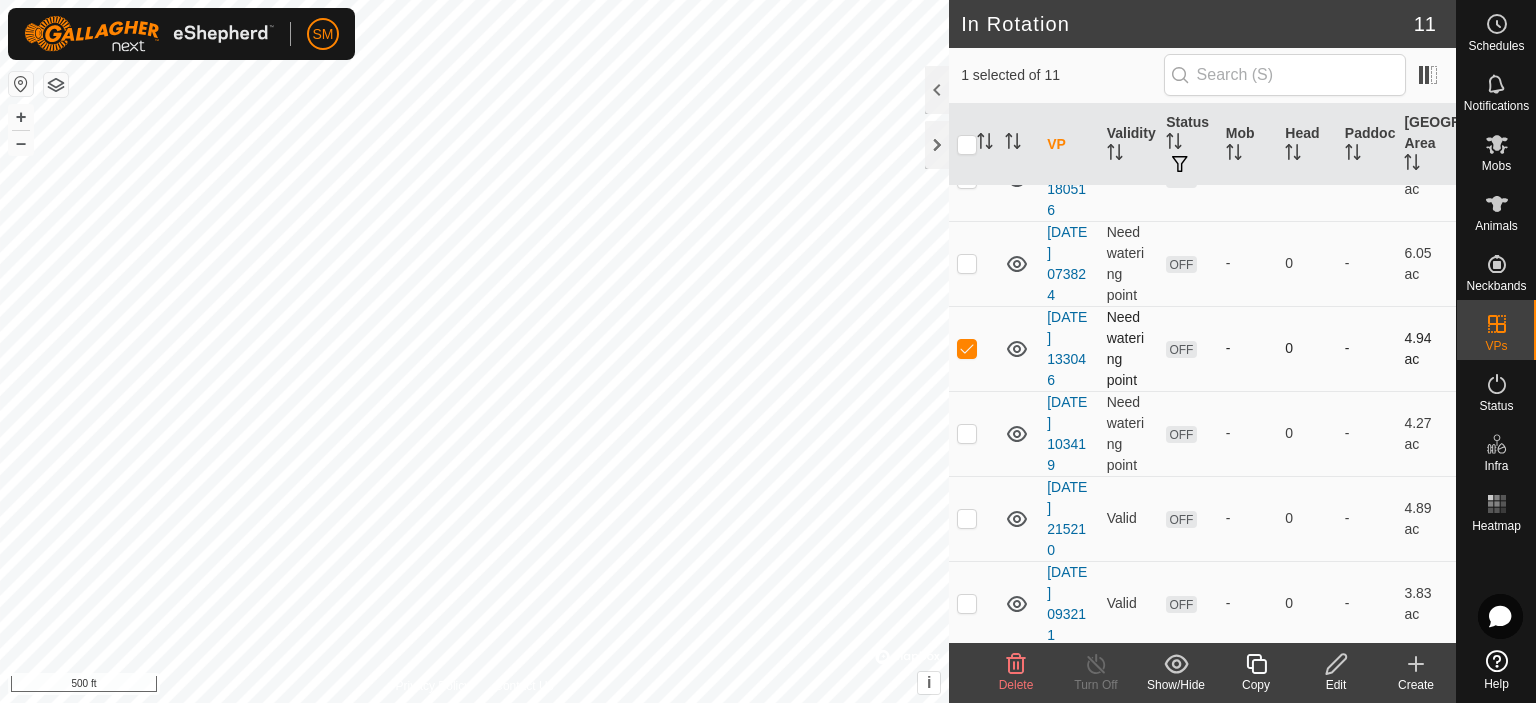 click at bounding box center [967, 348] 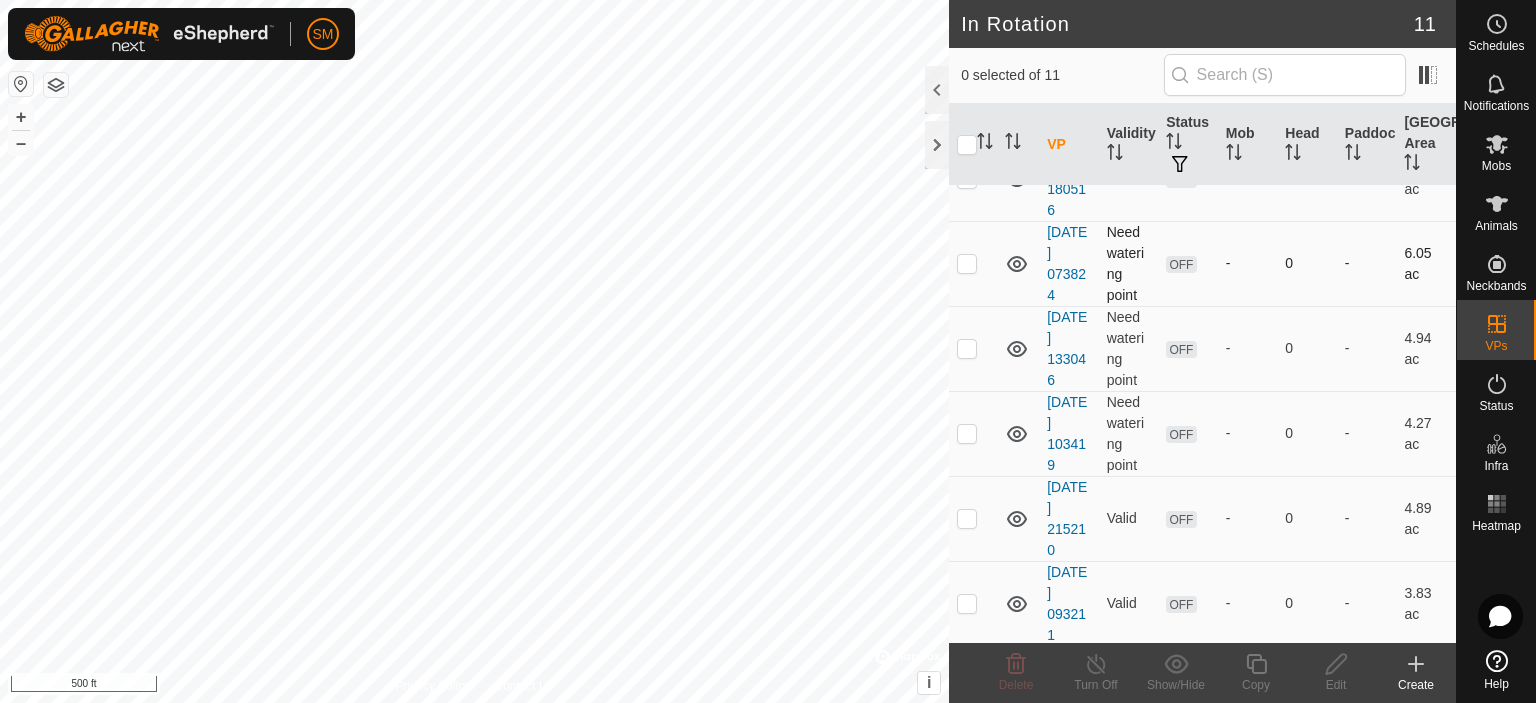 click at bounding box center [967, 263] 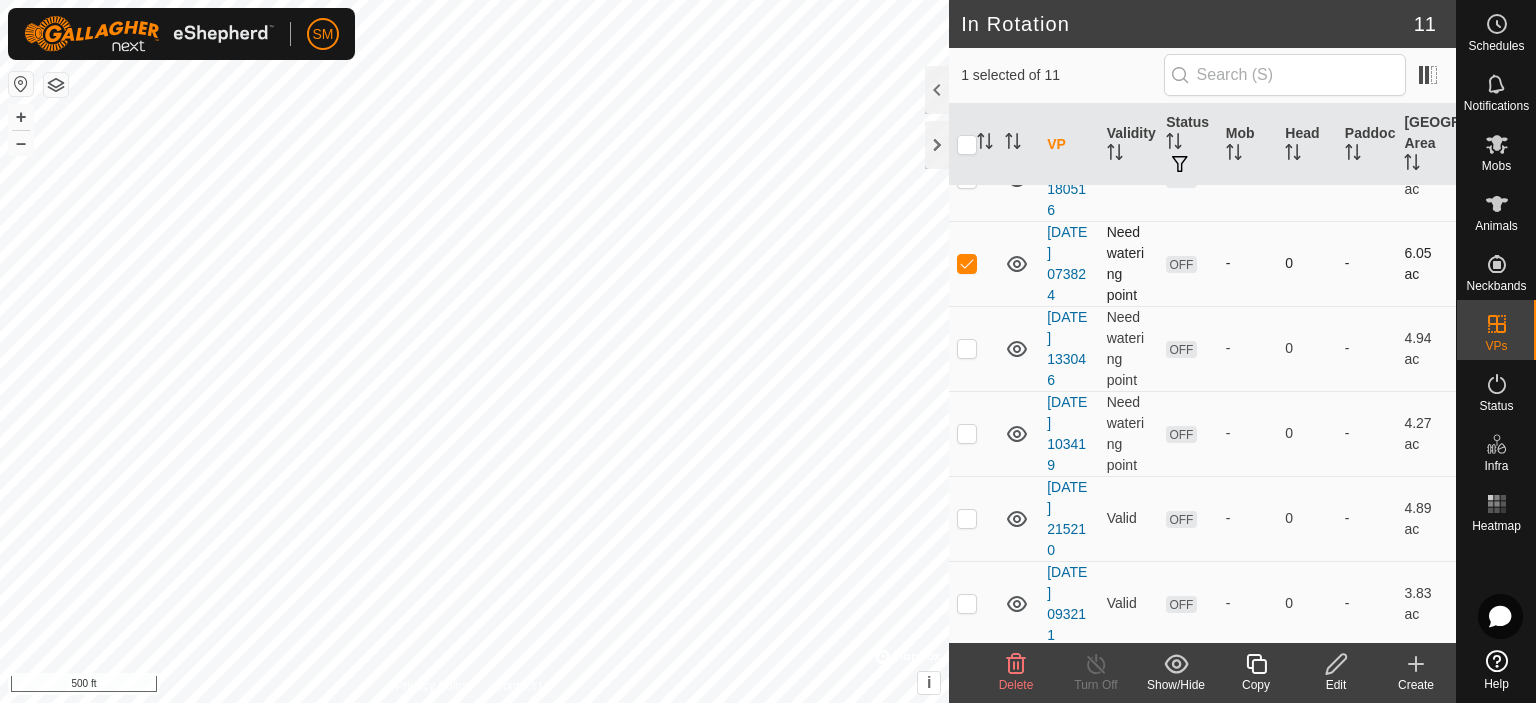 click at bounding box center [967, 263] 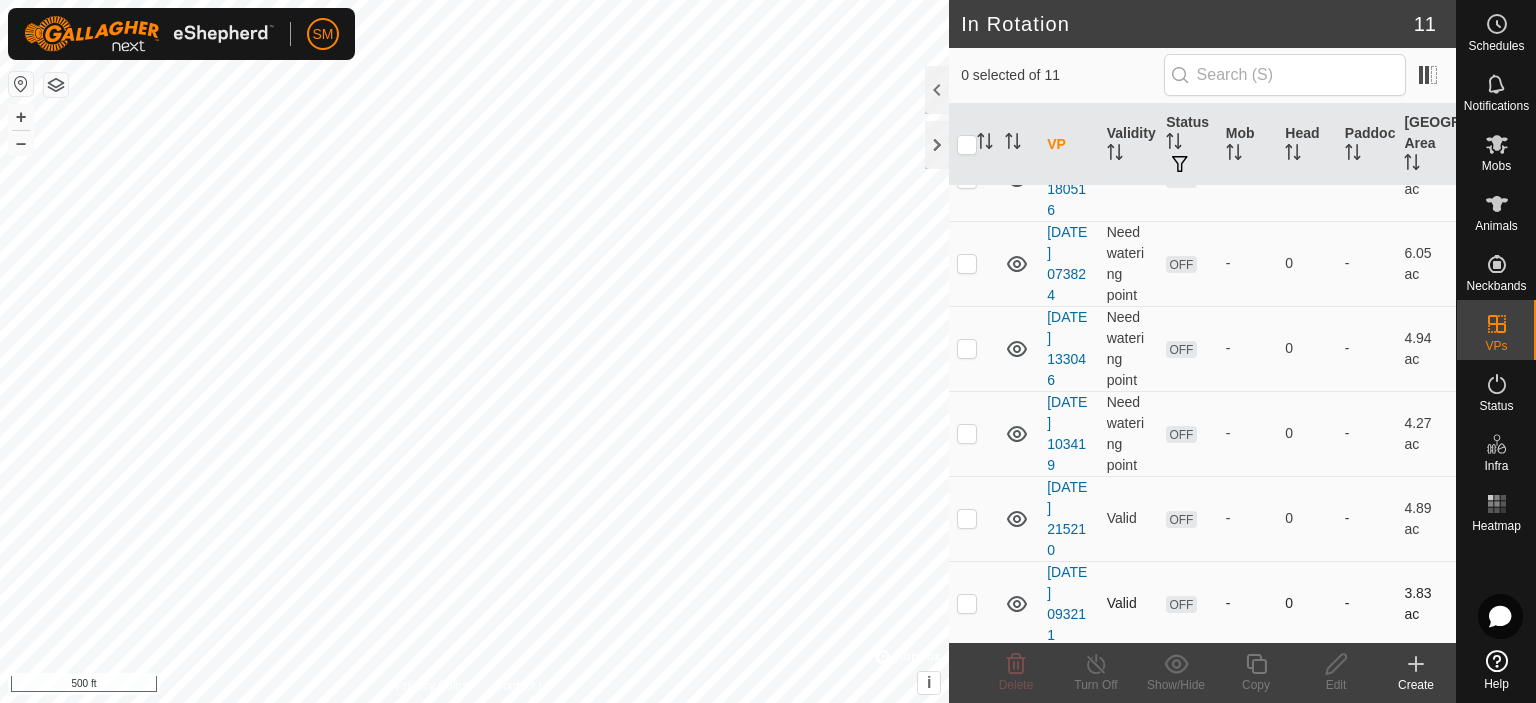 click at bounding box center [967, 603] 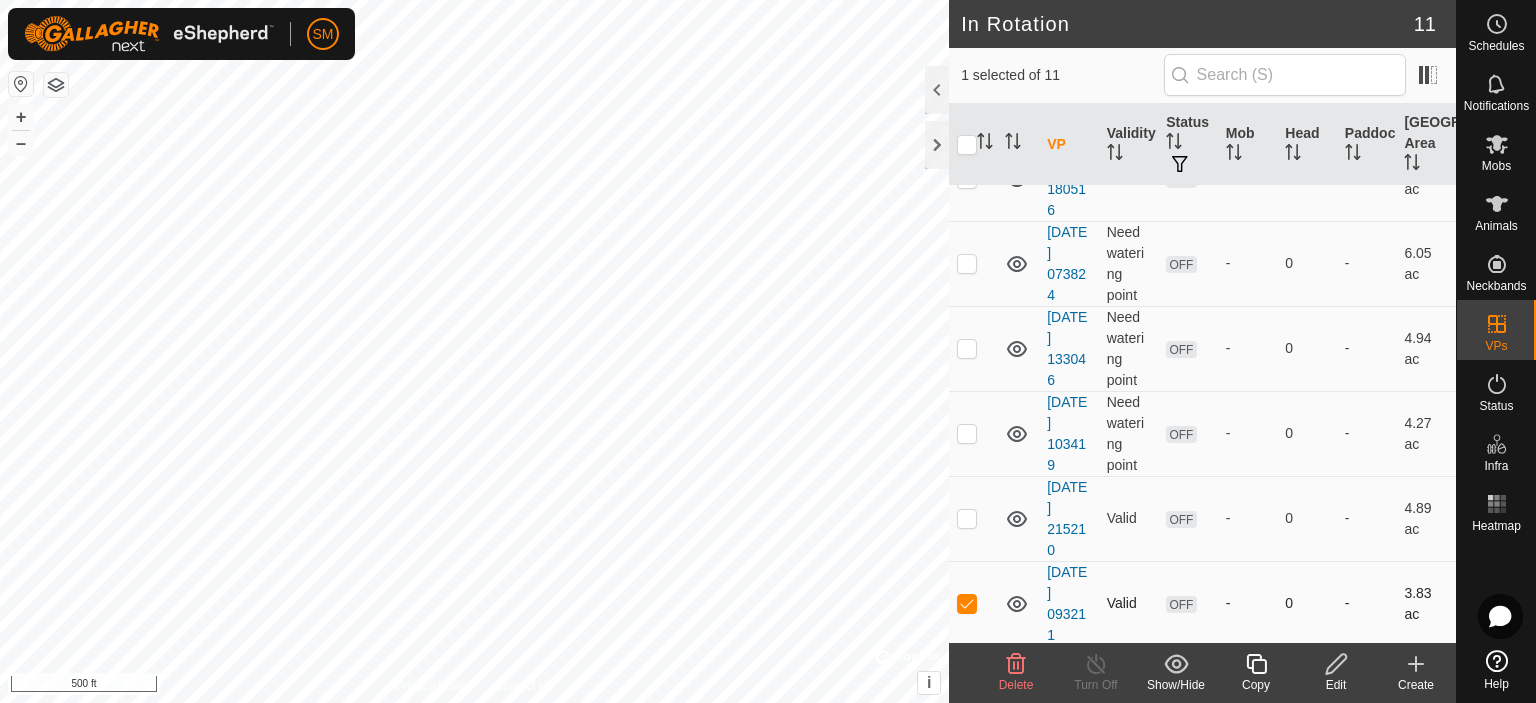 click at bounding box center [967, 603] 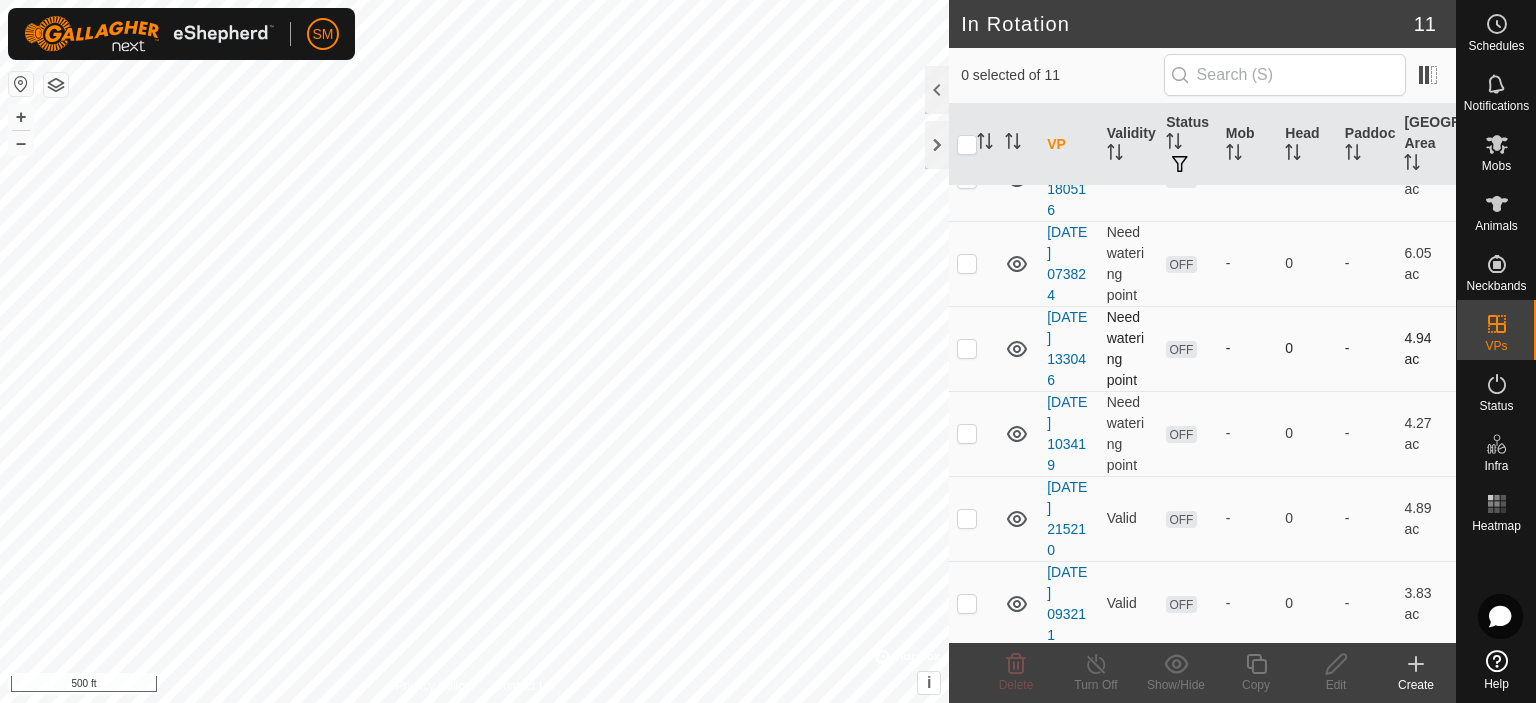 scroll, scrollTop: 0, scrollLeft: 0, axis: both 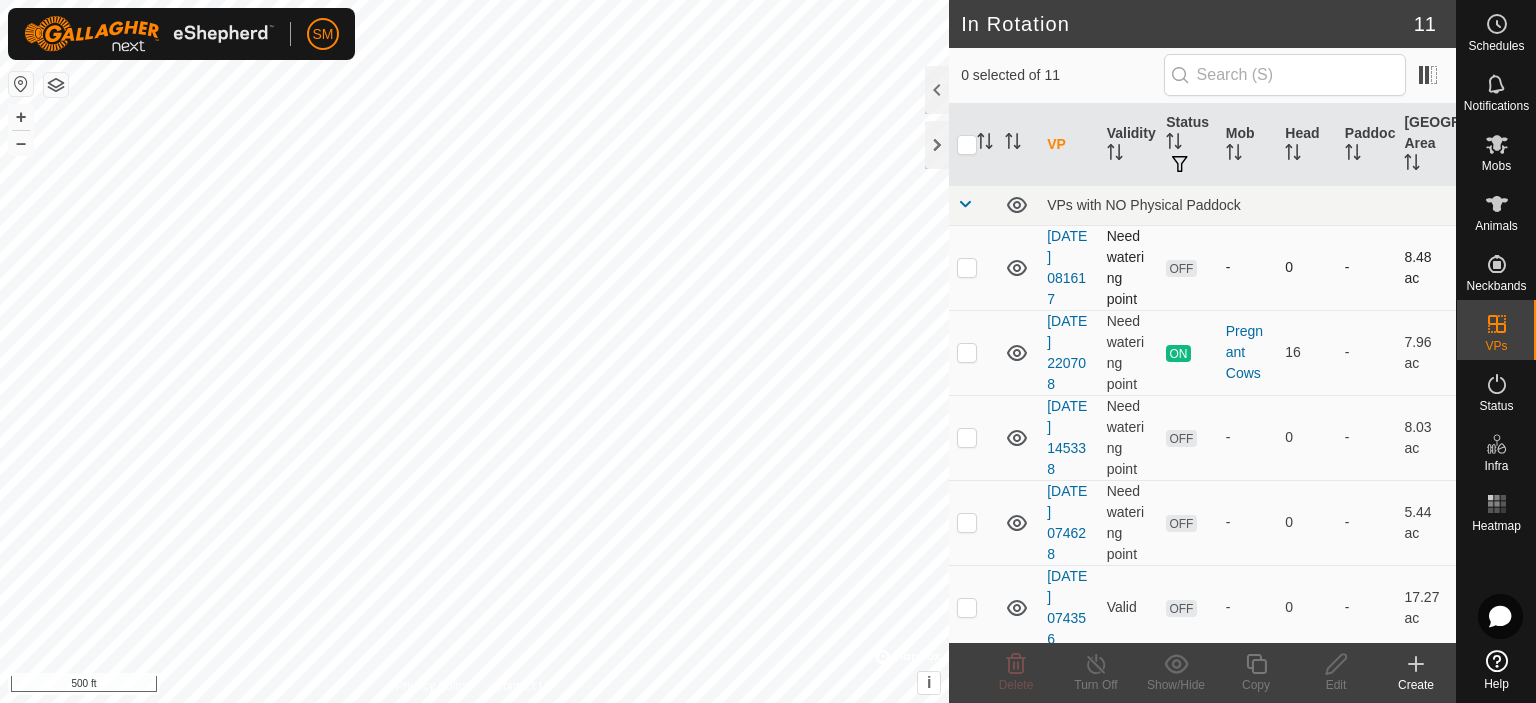 click at bounding box center [973, 267] 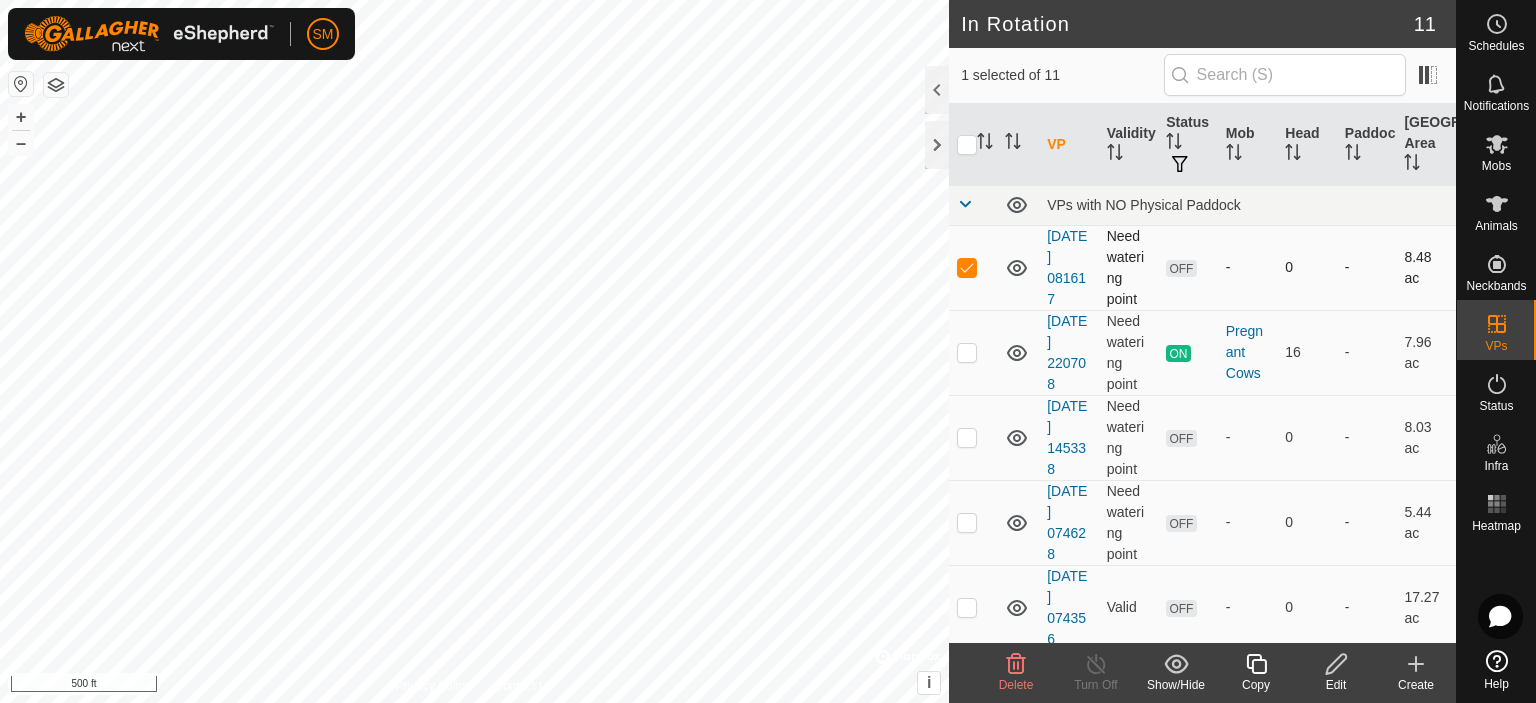 click at bounding box center [973, 267] 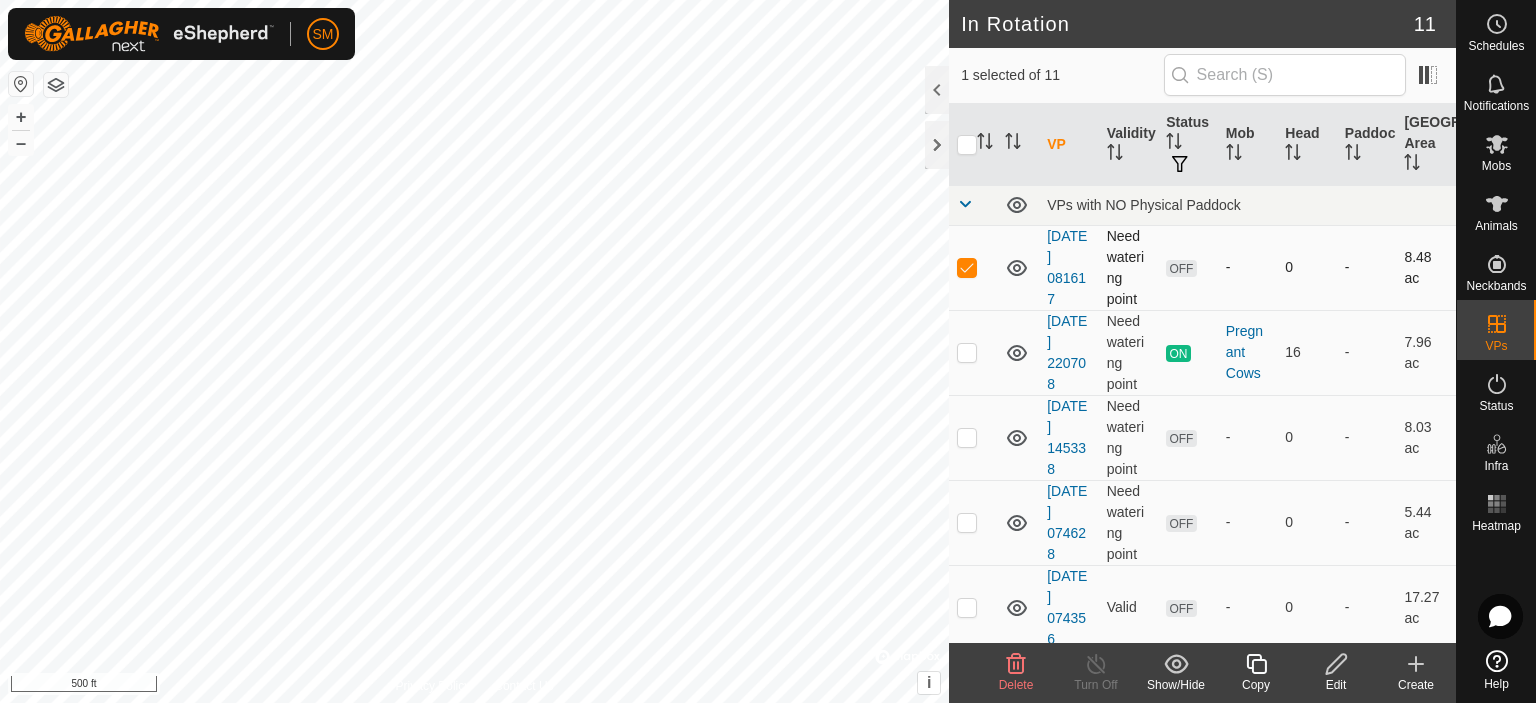 checkbox on "false" 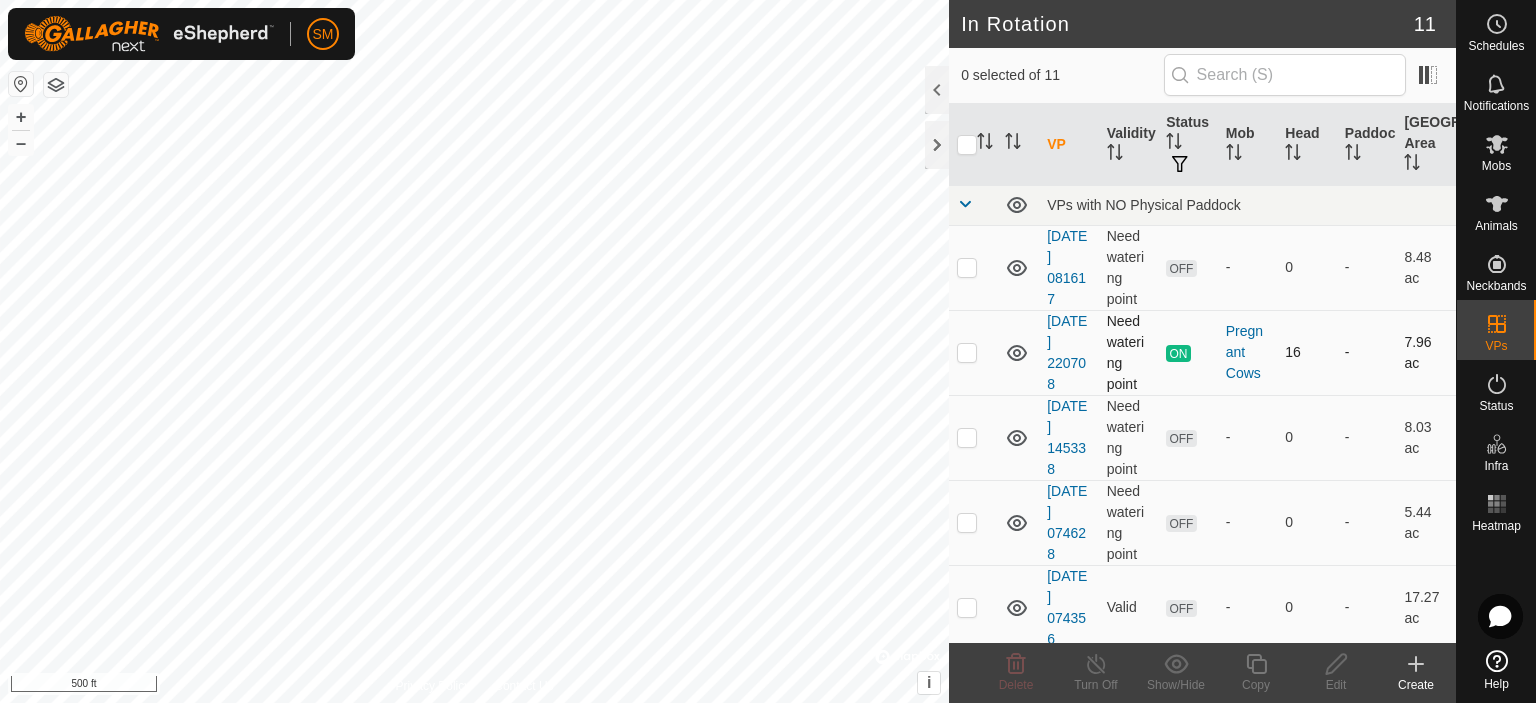 click at bounding box center (967, 352) 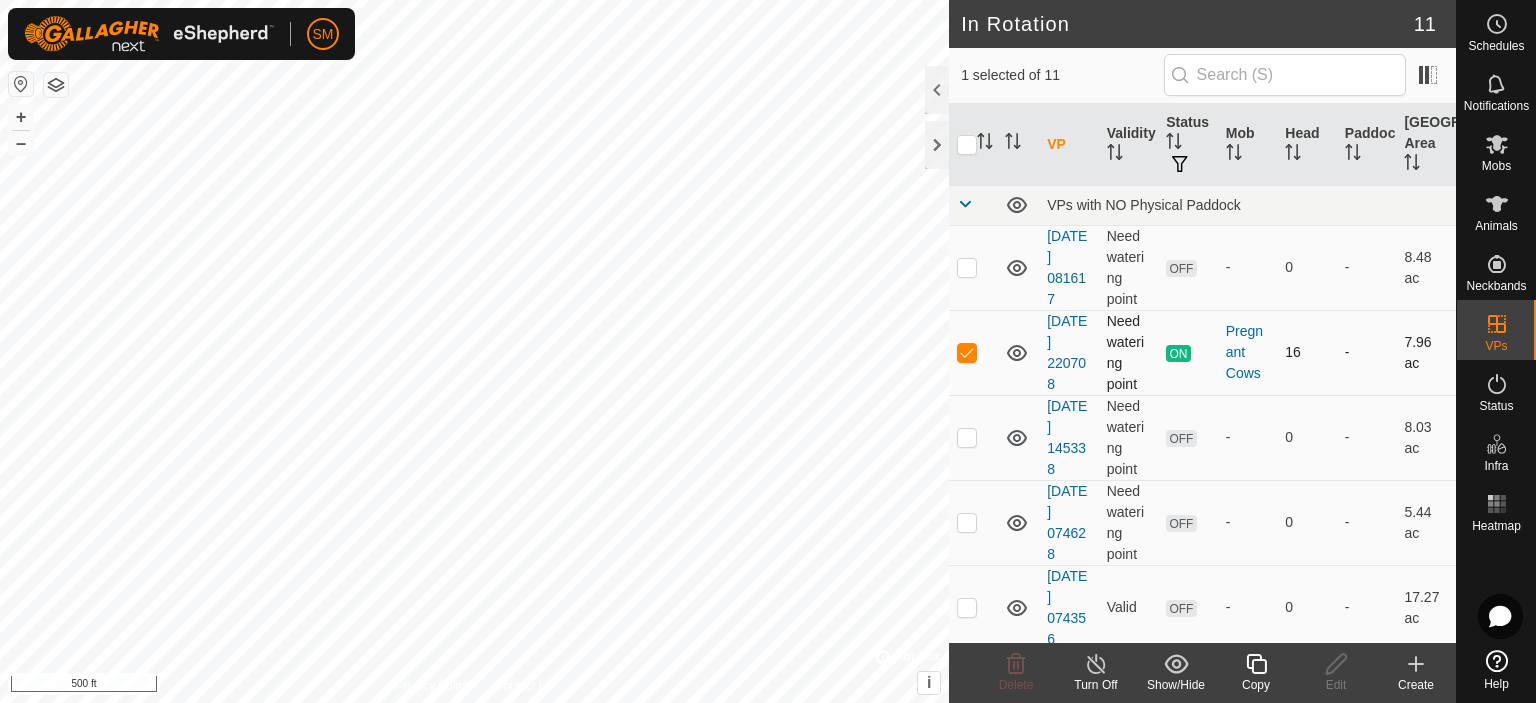 click at bounding box center (967, 352) 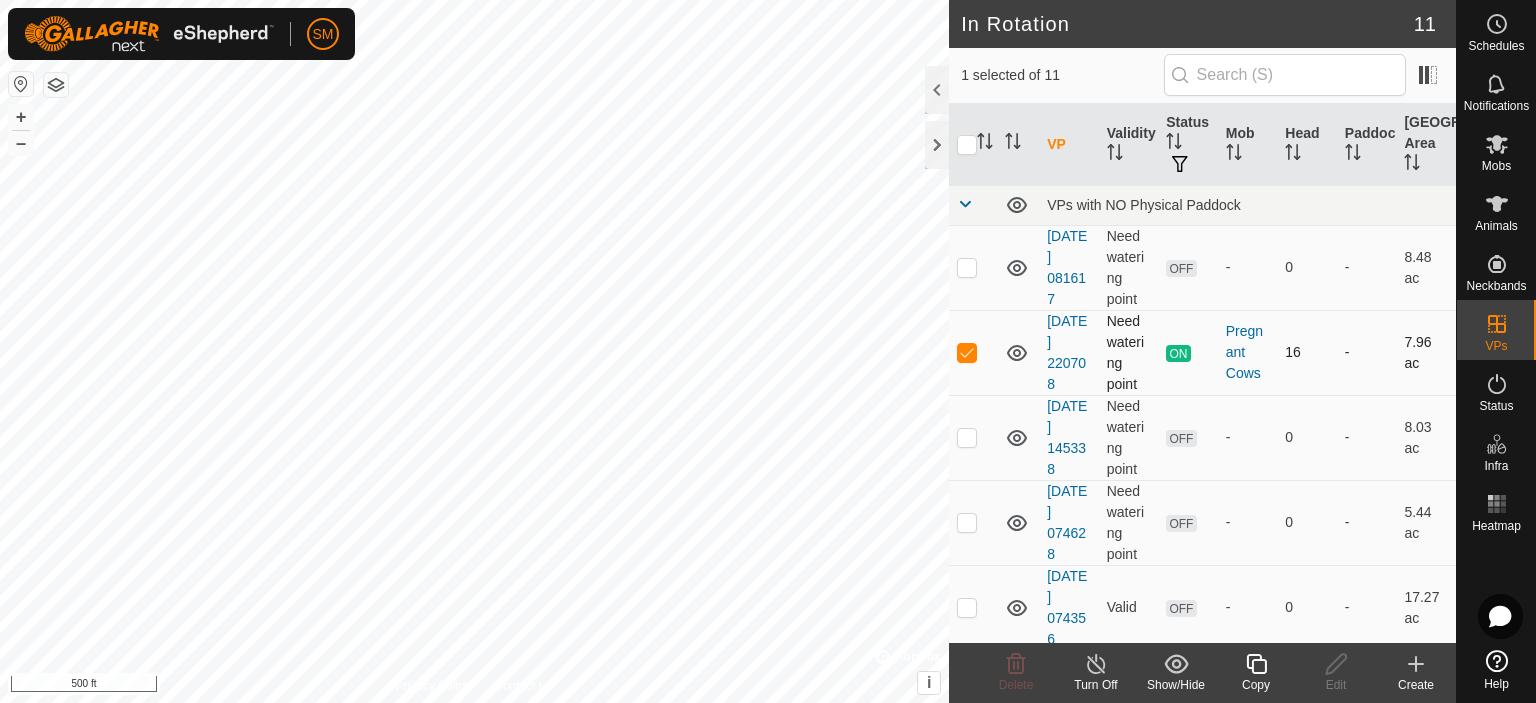checkbox on "false" 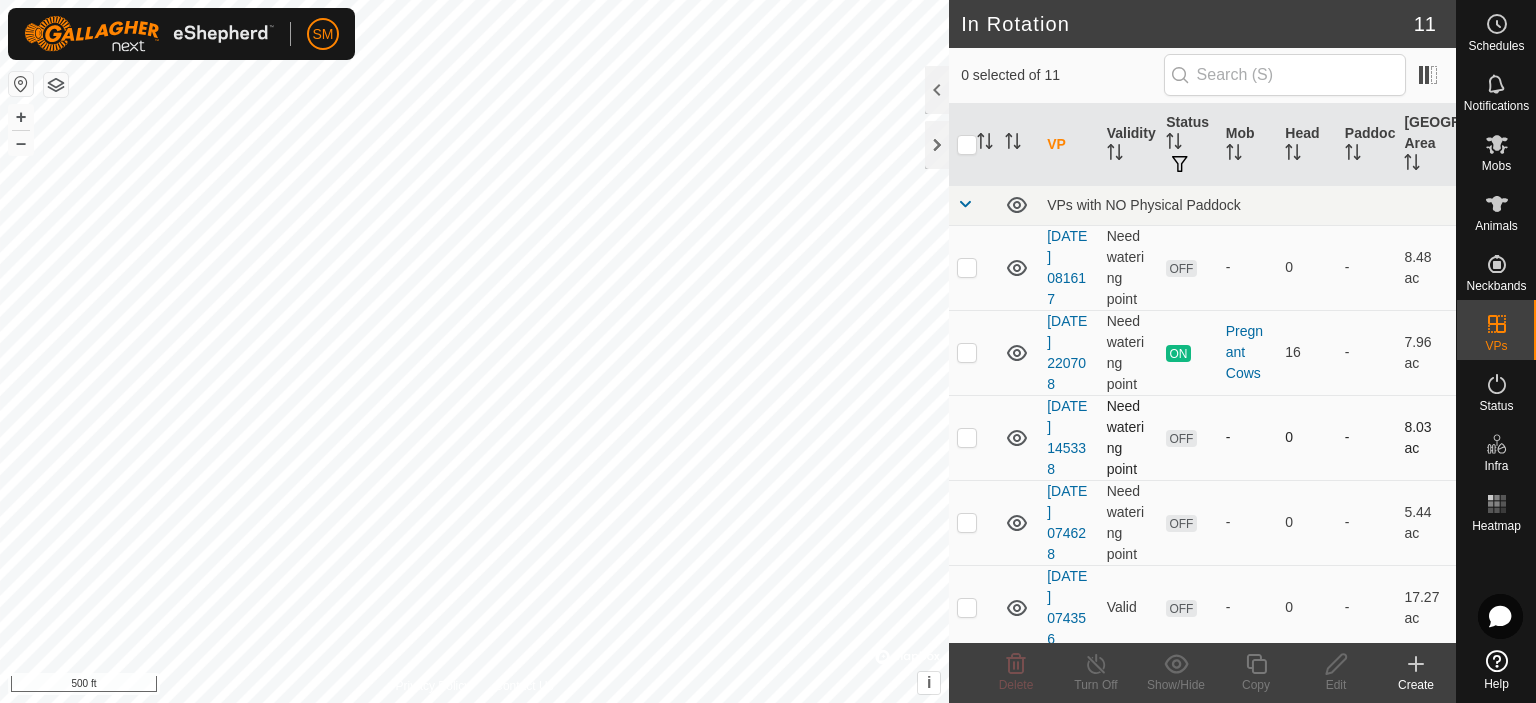 click at bounding box center (967, 437) 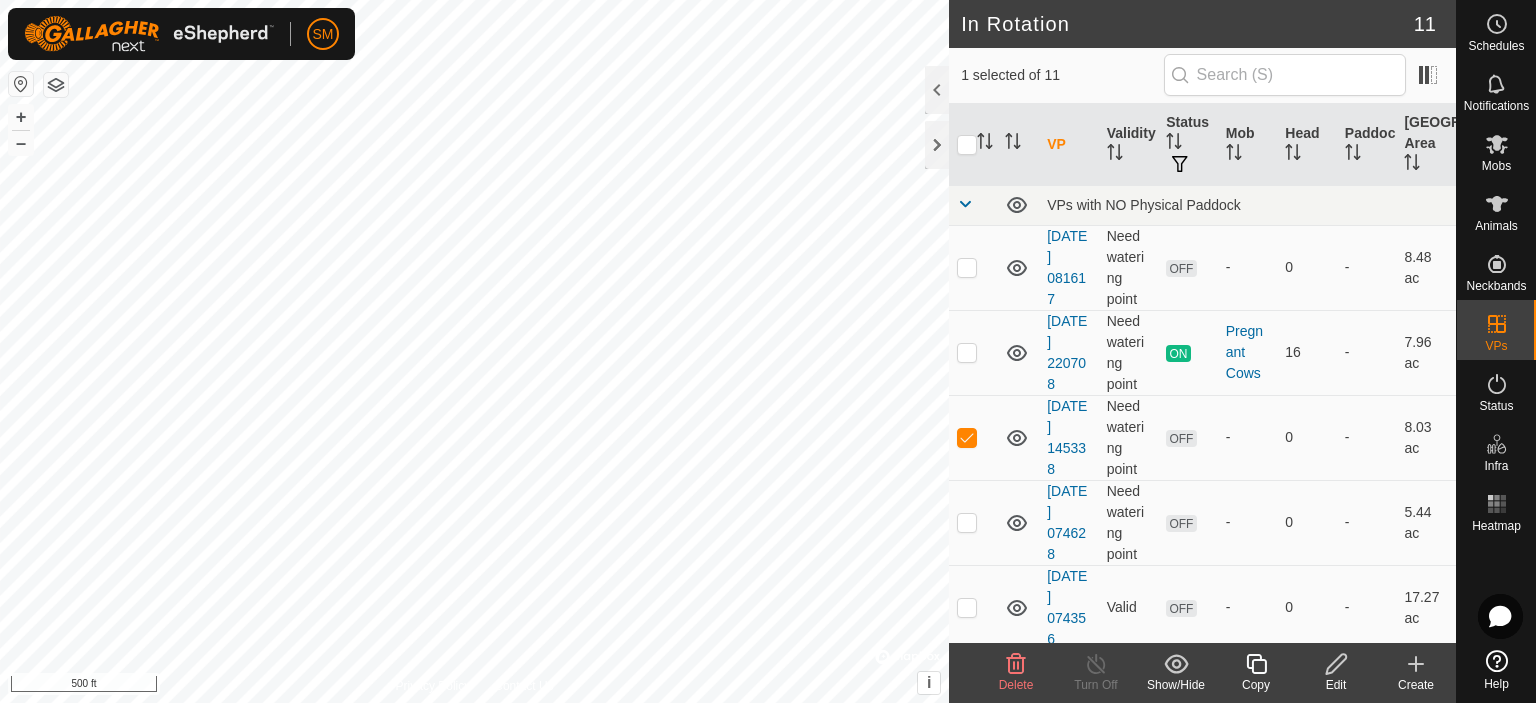 click on "Delete" 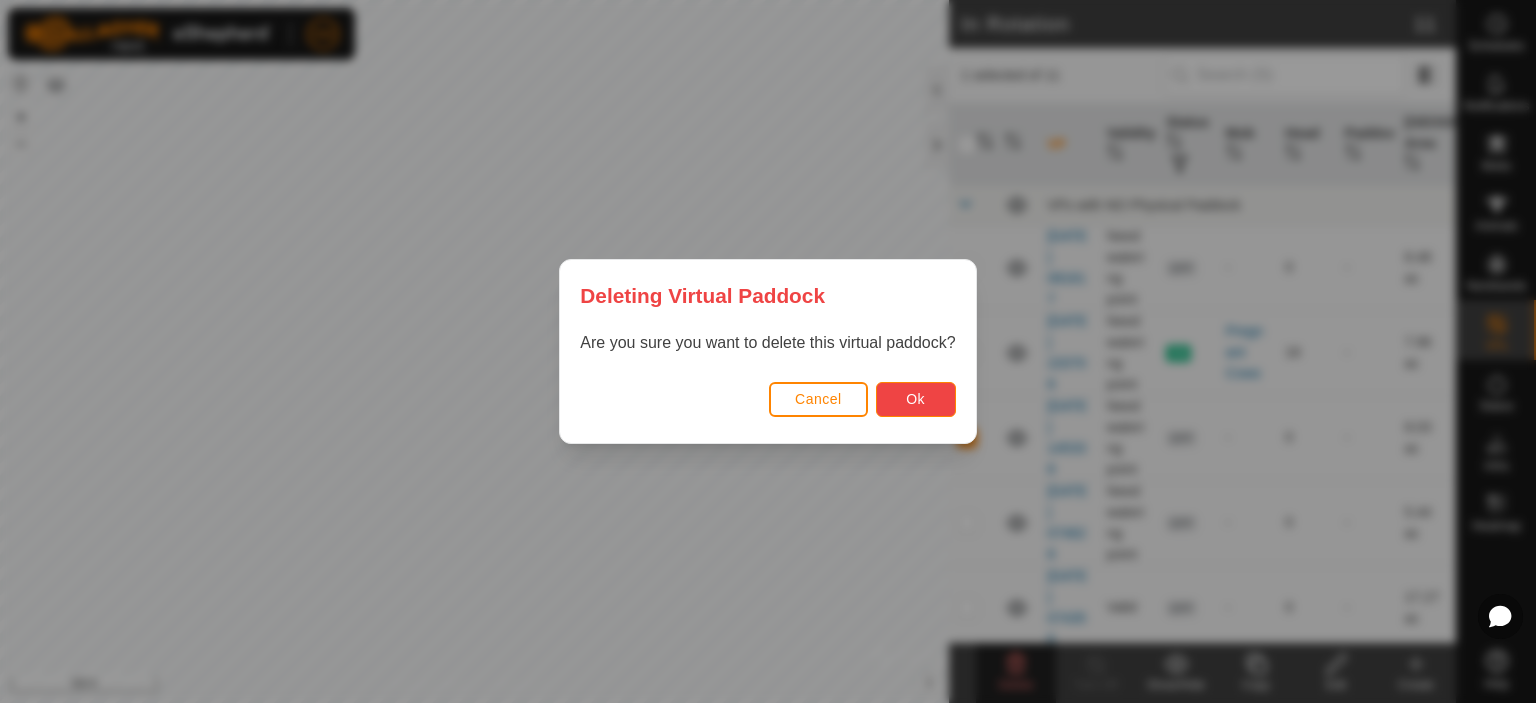 click on "Ok" at bounding box center [915, 399] 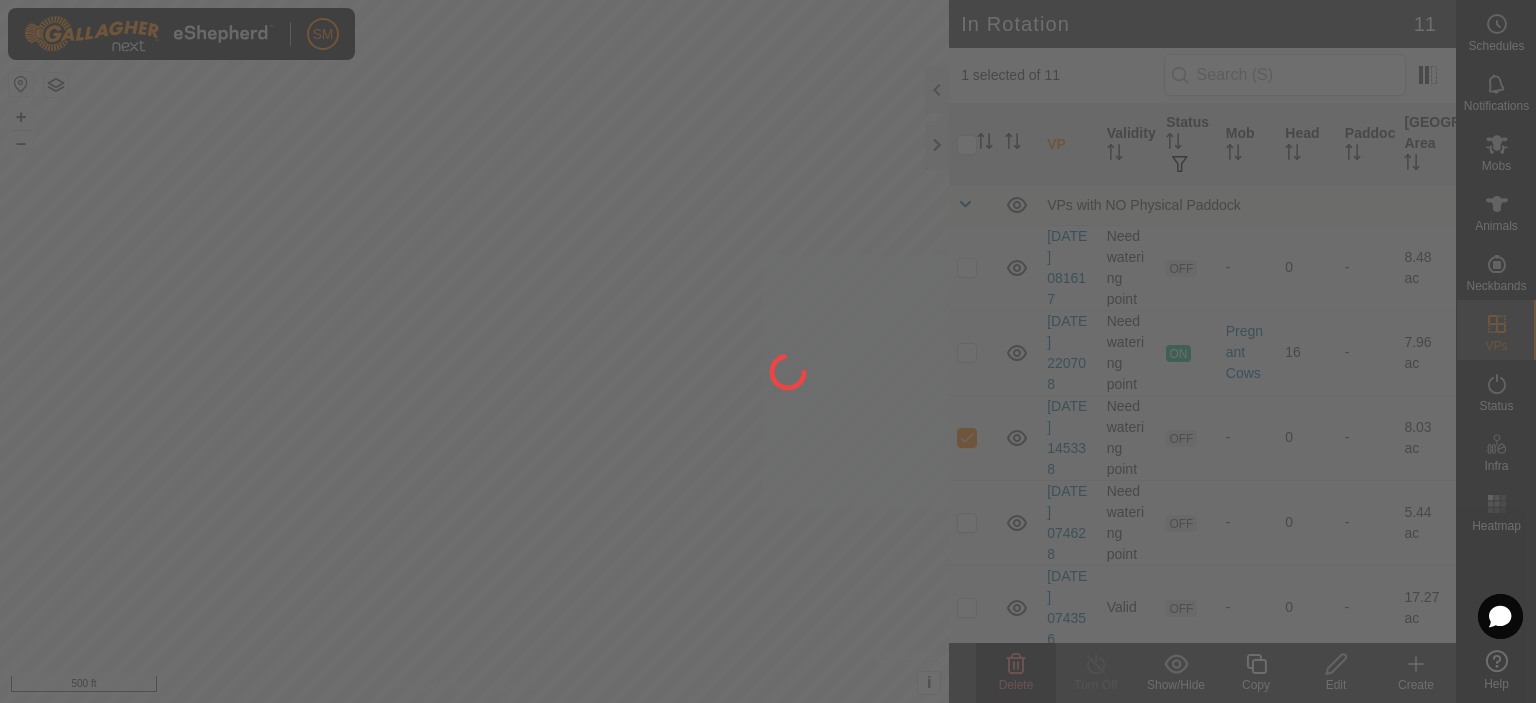 checkbox on "false" 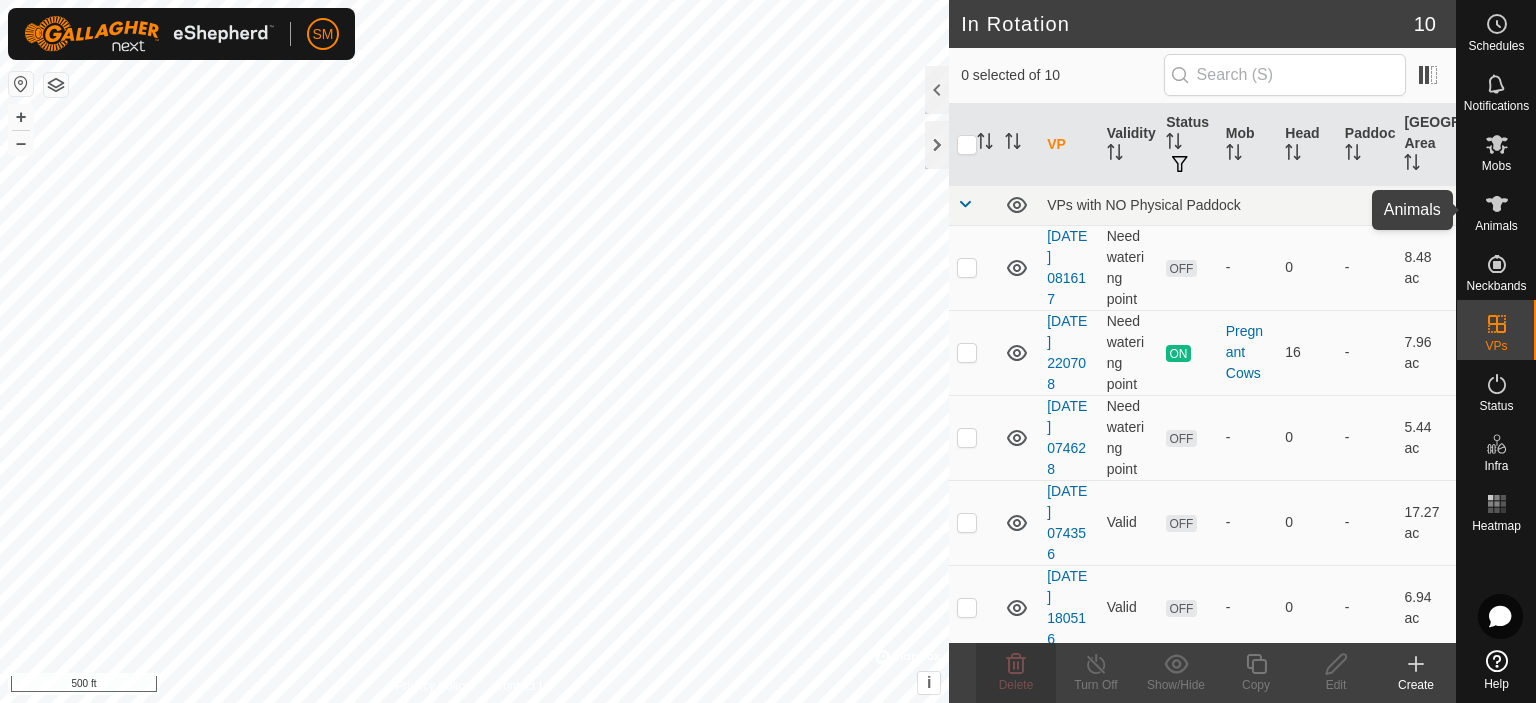 click at bounding box center [1497, 204] 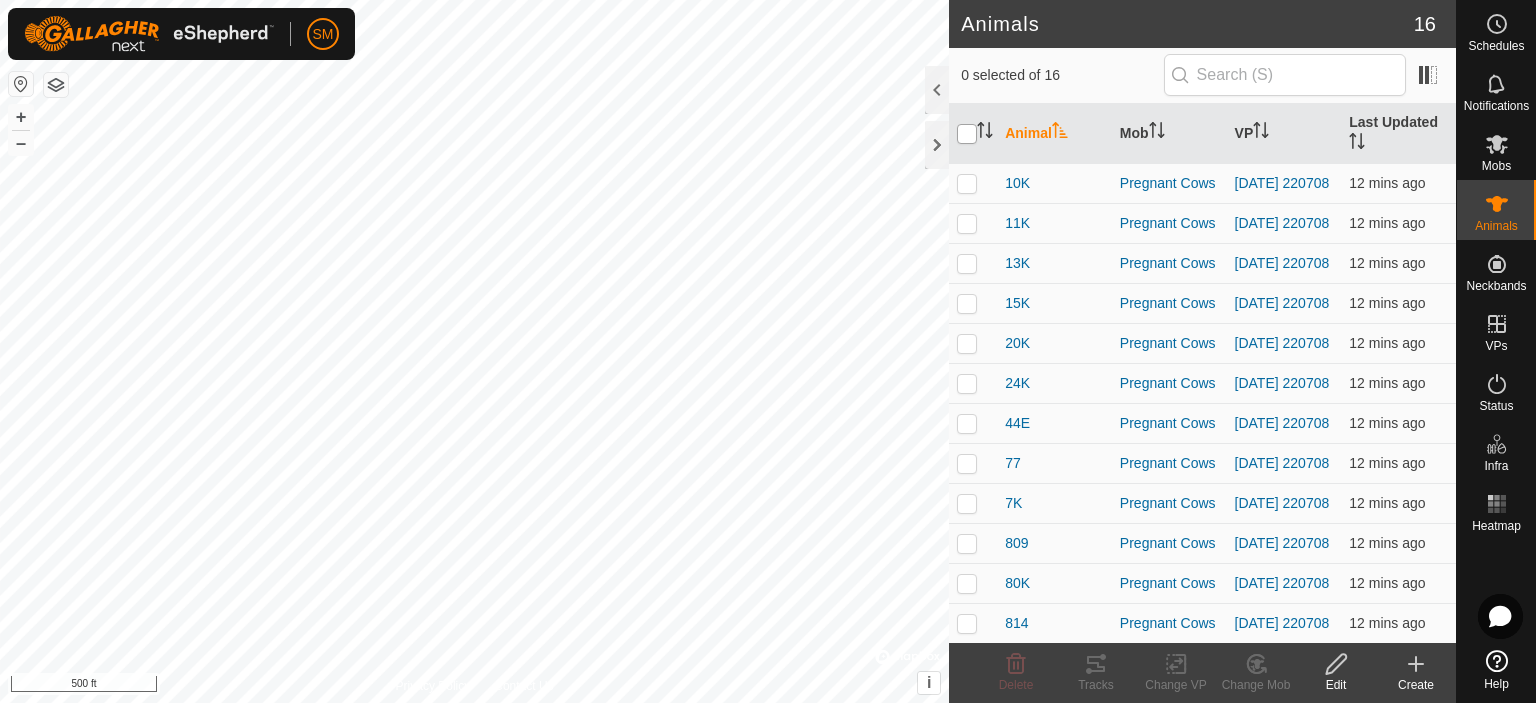 click at bounding box center (967, 134) 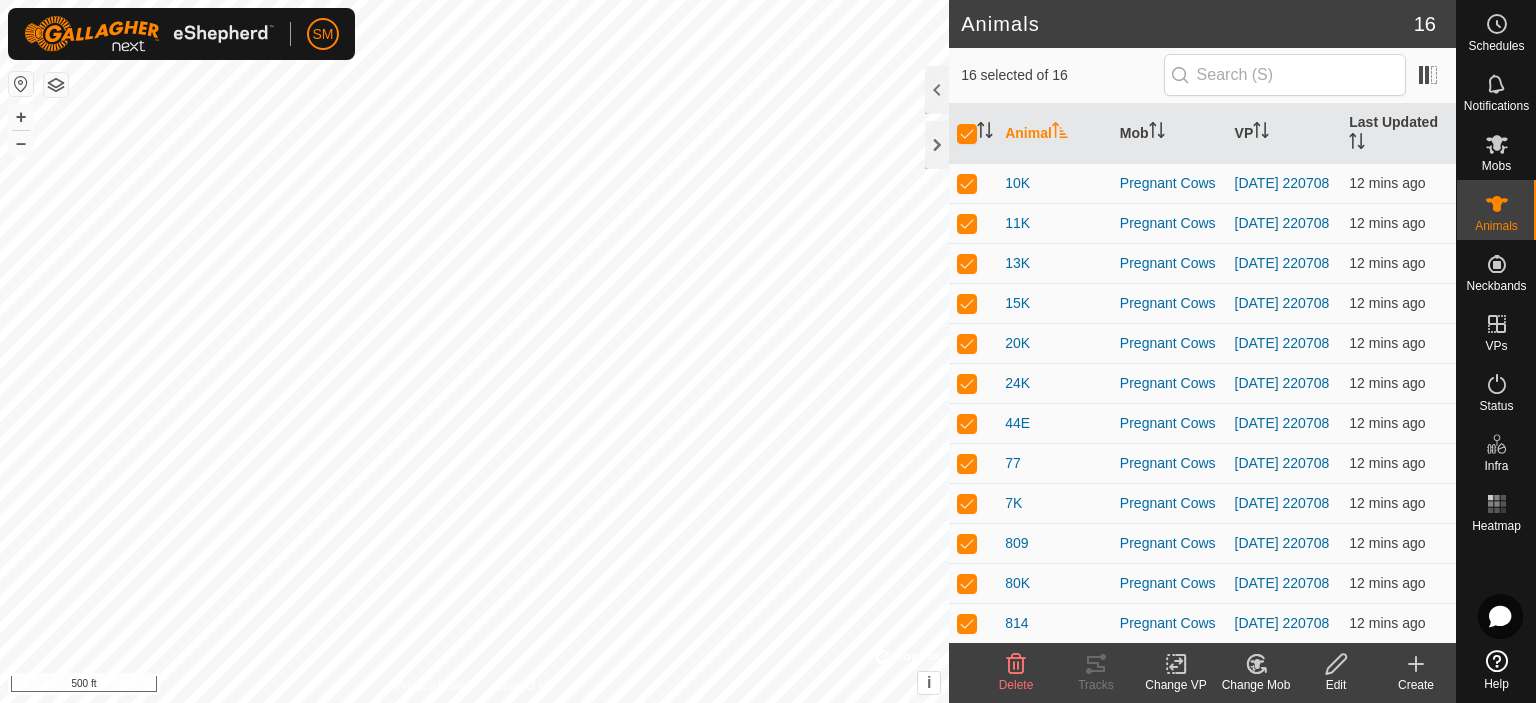 click 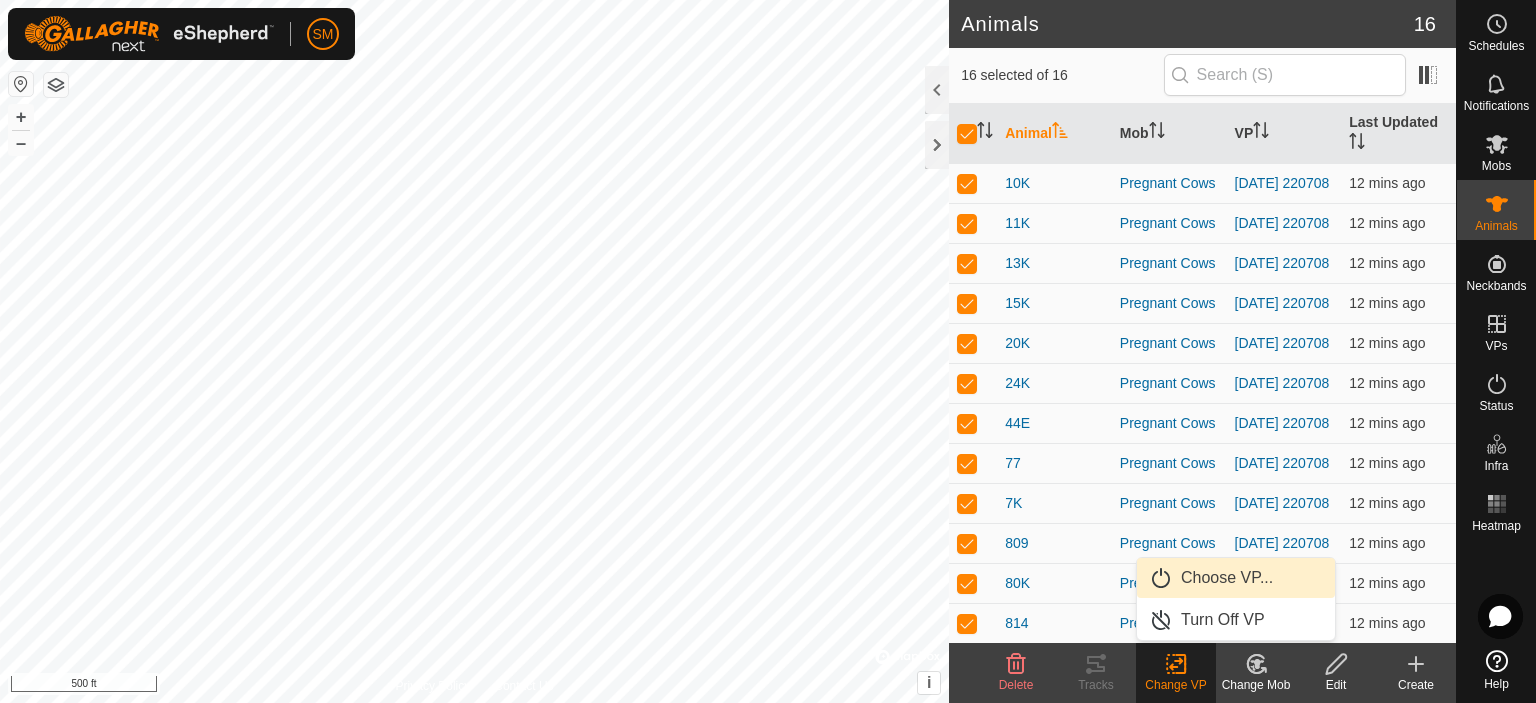click on "Choose VP..." at bounding box center [1236, 578] 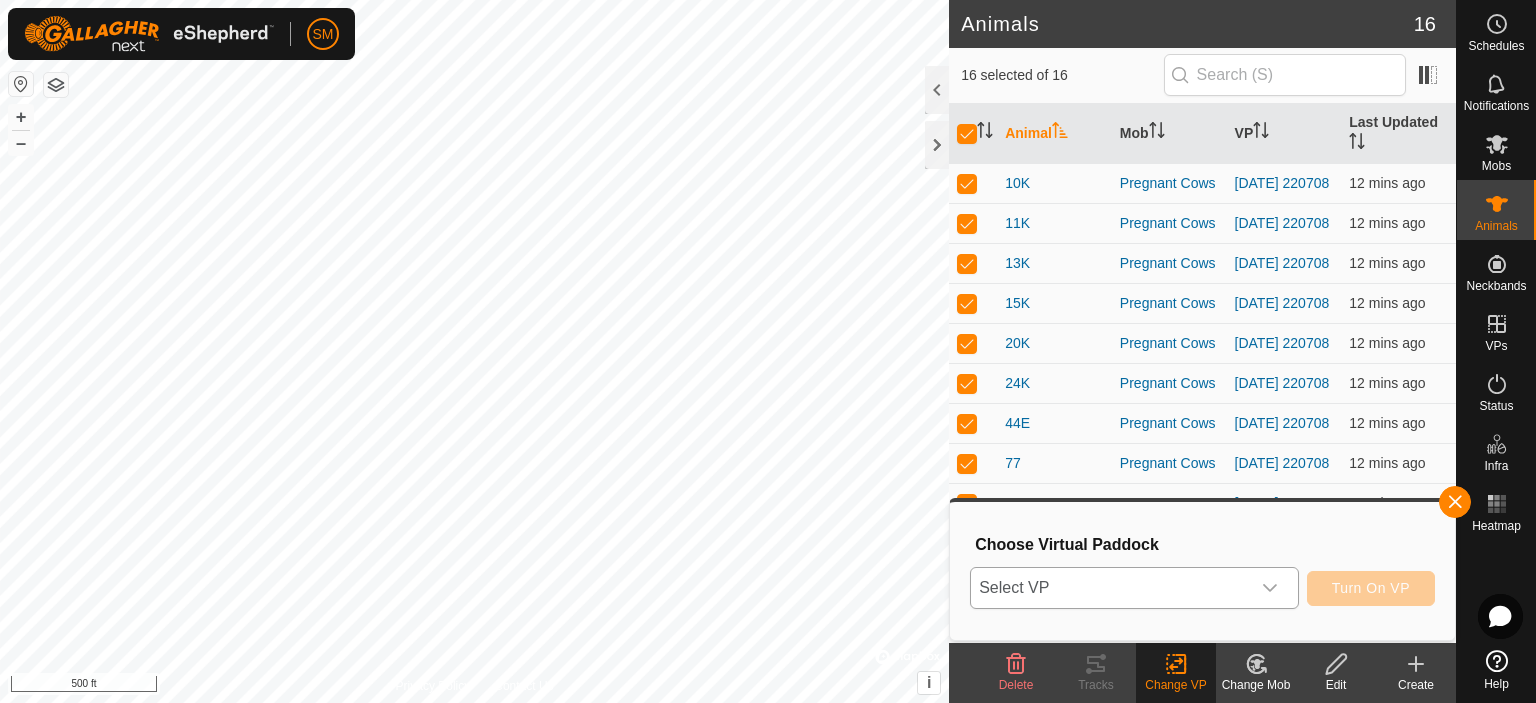 click on "Select VP" at bounding box center [1110, 588] 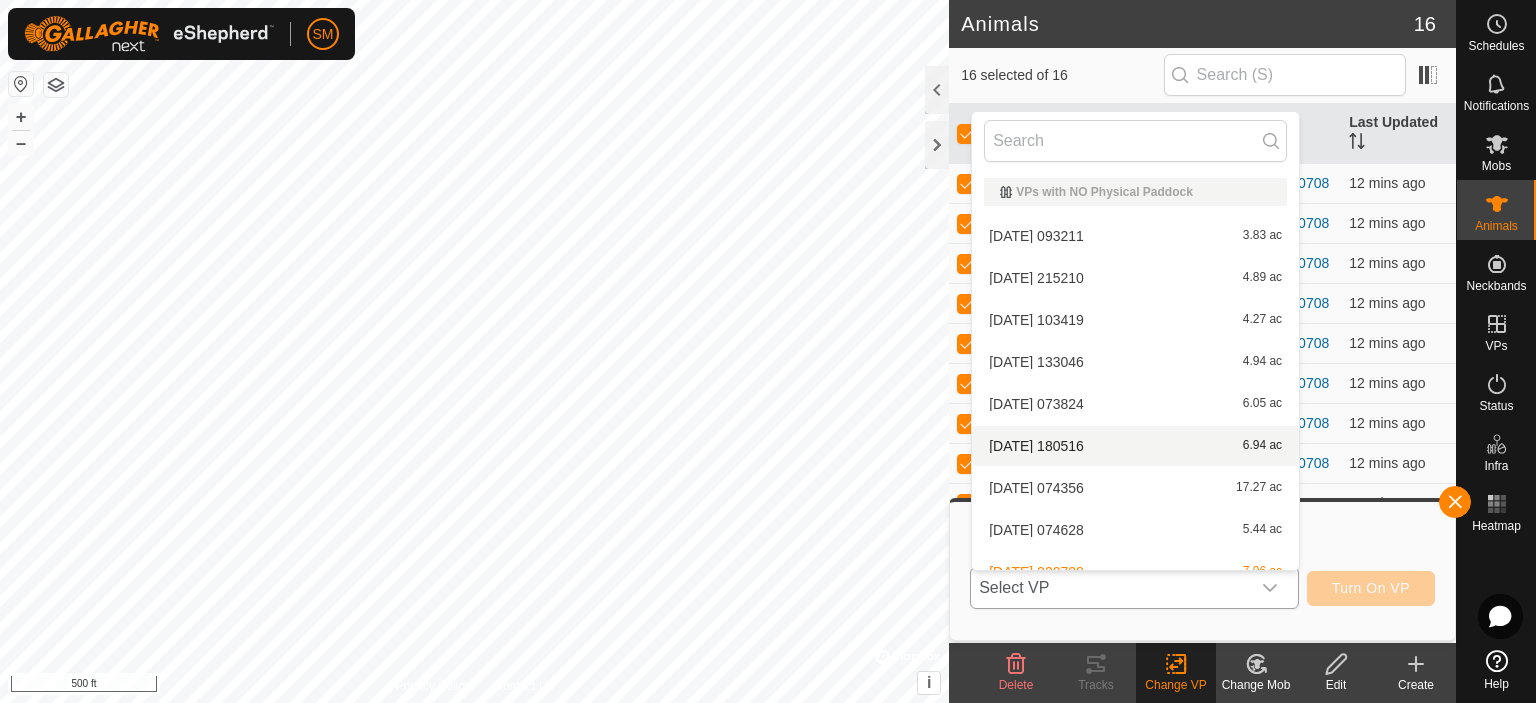 scroll, scrollTop: 64, scrollLeft: 0, axis: vertical 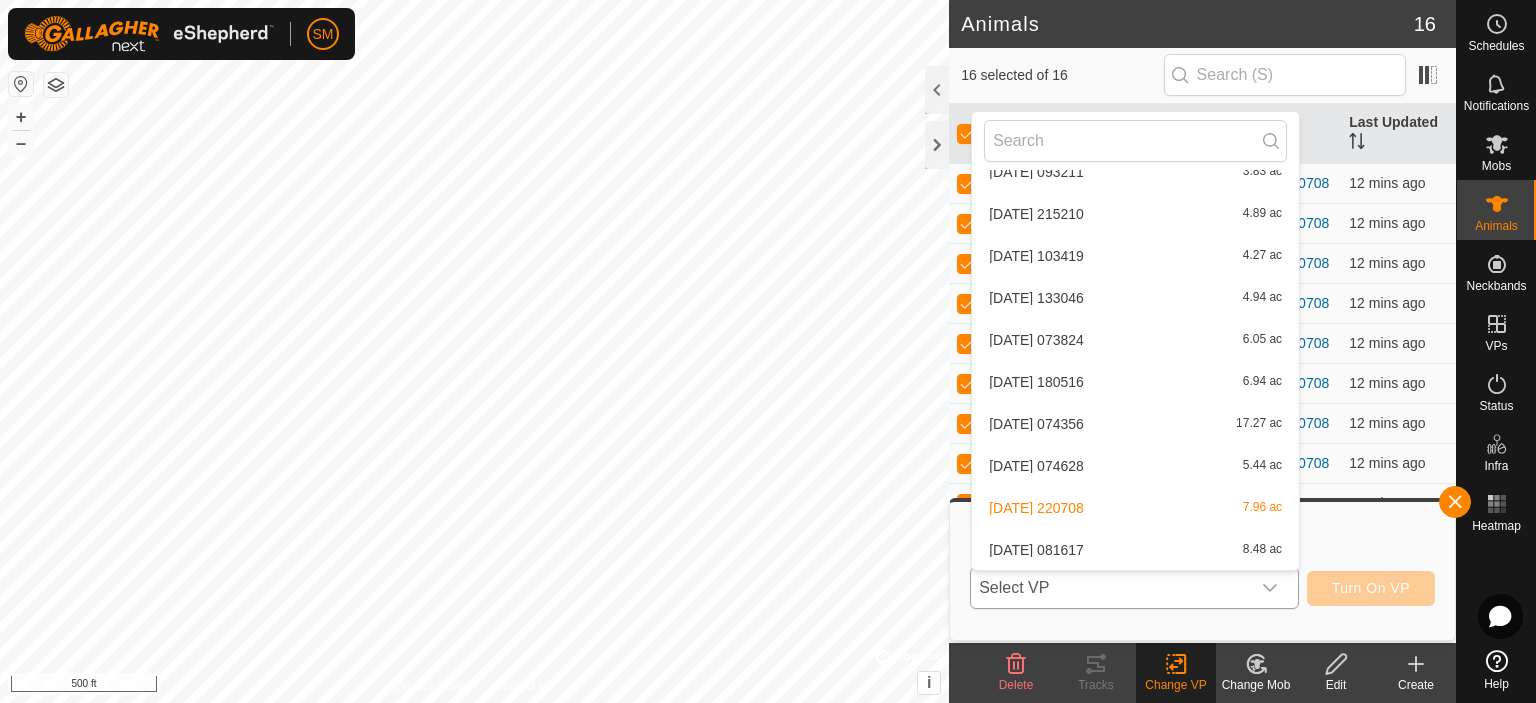 click on "[DATE] 081617  8.48 ac" at bounding box center [1135, 550] 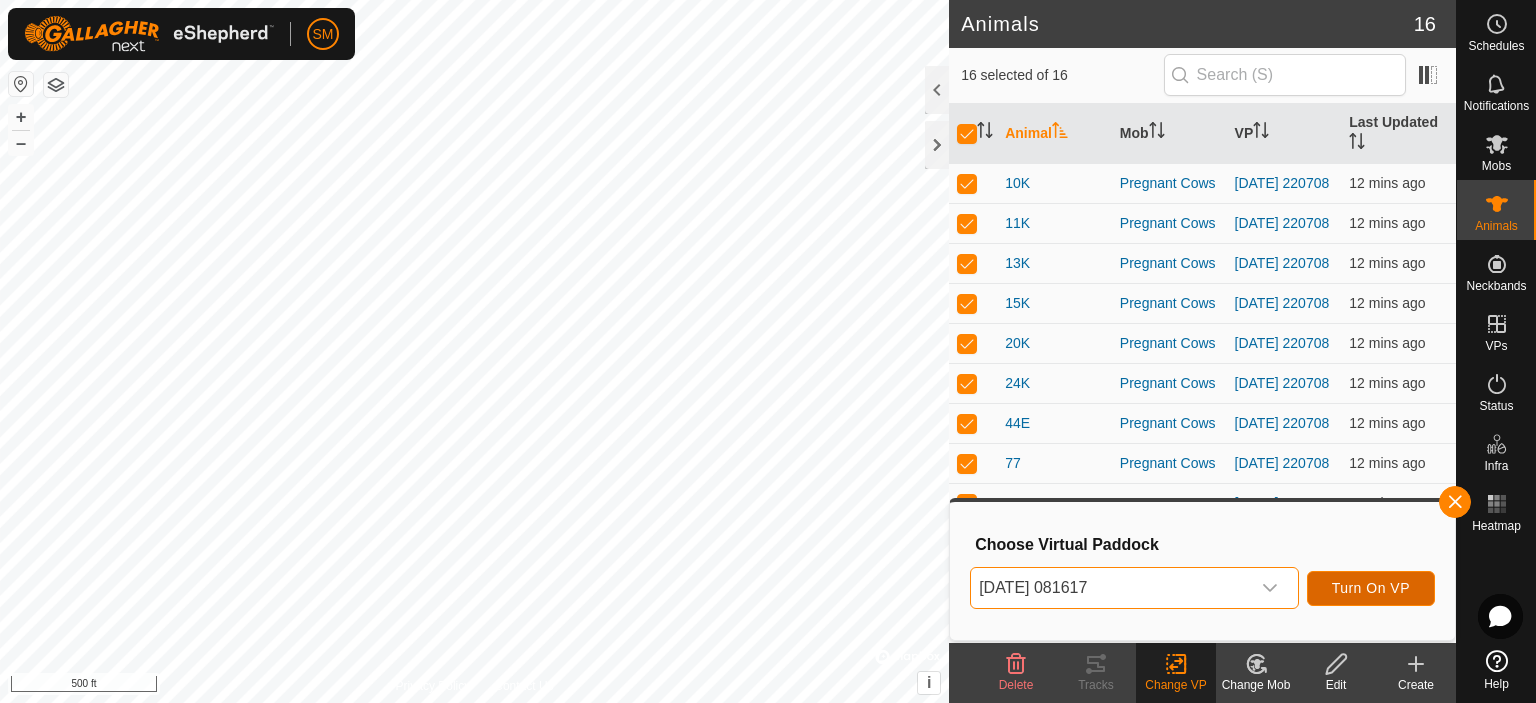 click on "Turn On VP" at bounding box center (1371, 588) 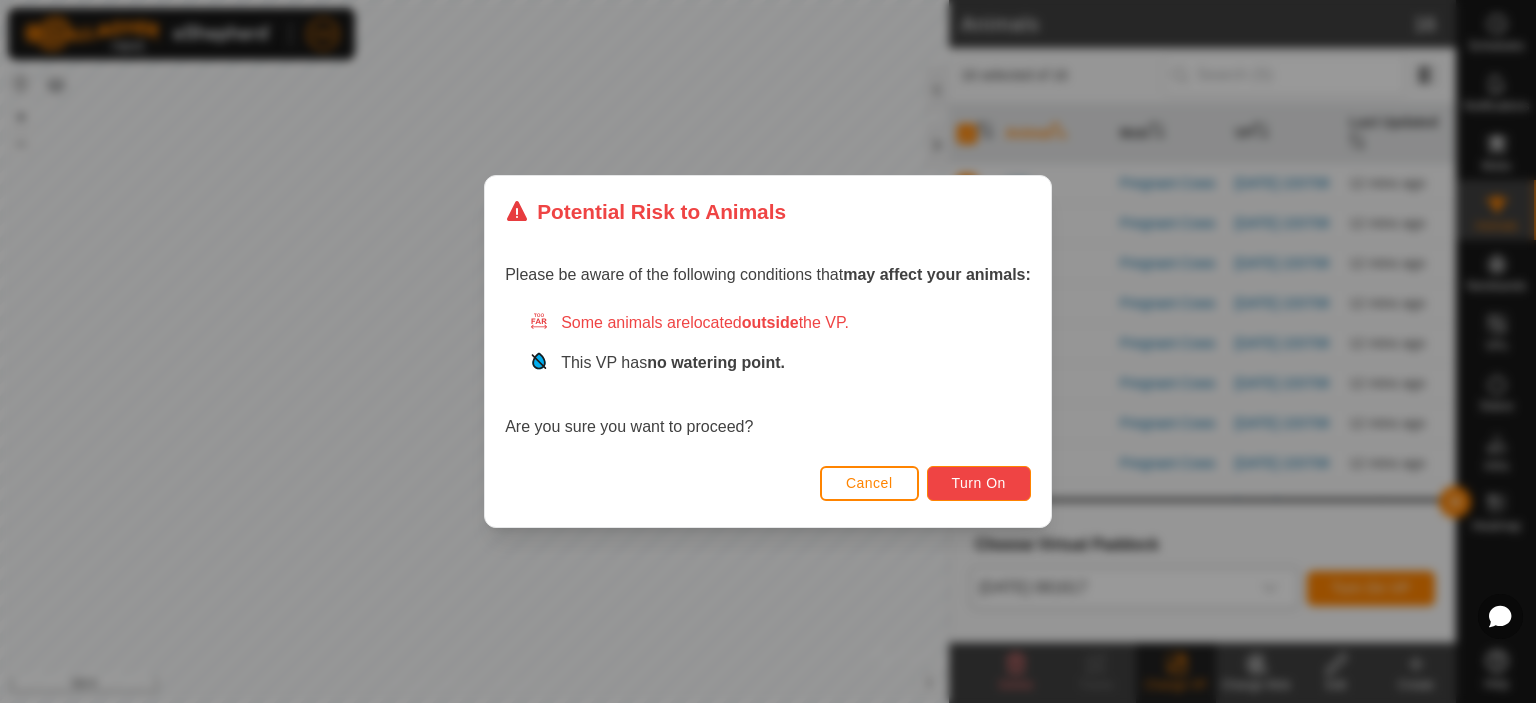 click on "Turn On" at bounding box center [979, 483] 